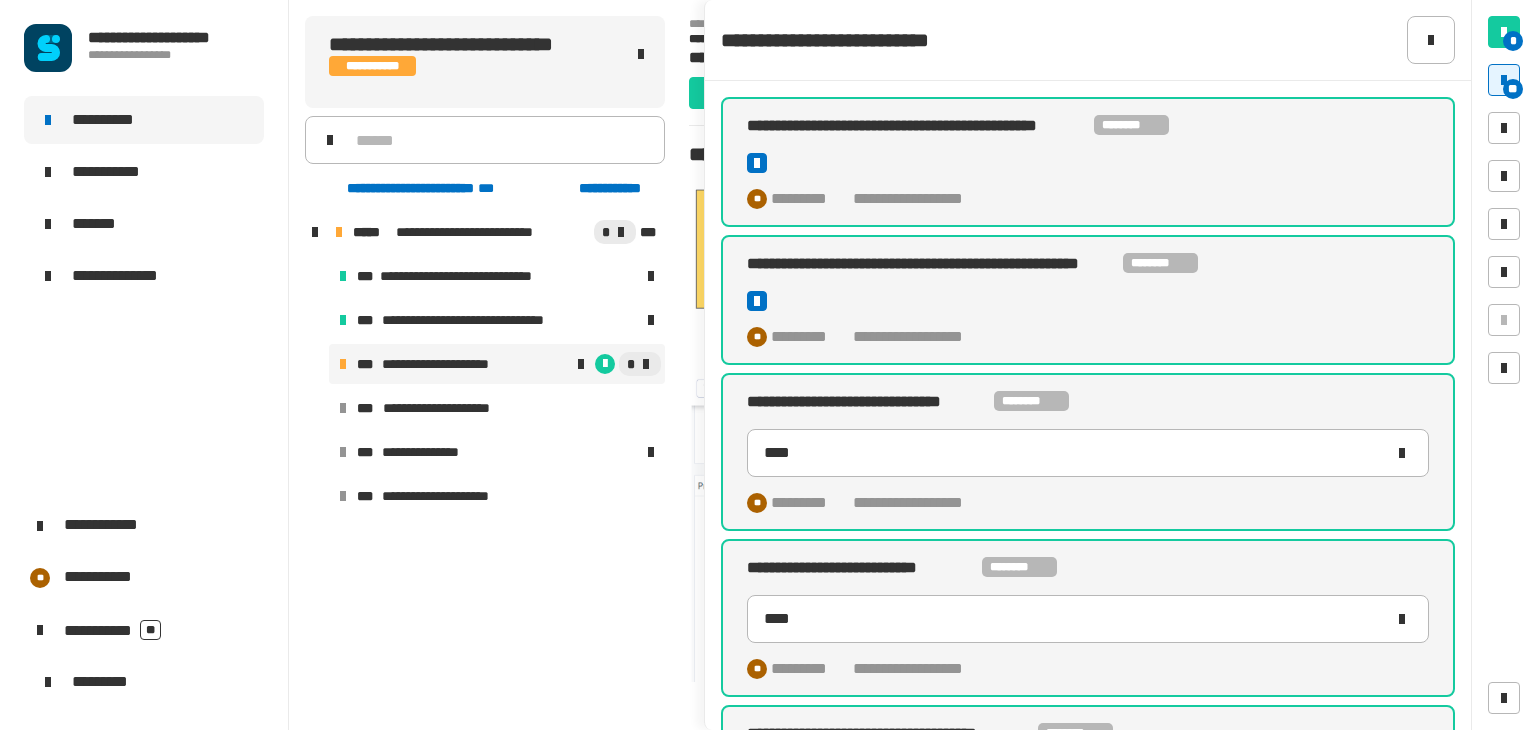 scroll, scrollTop: 0, scrollLeft: 0, axis: both 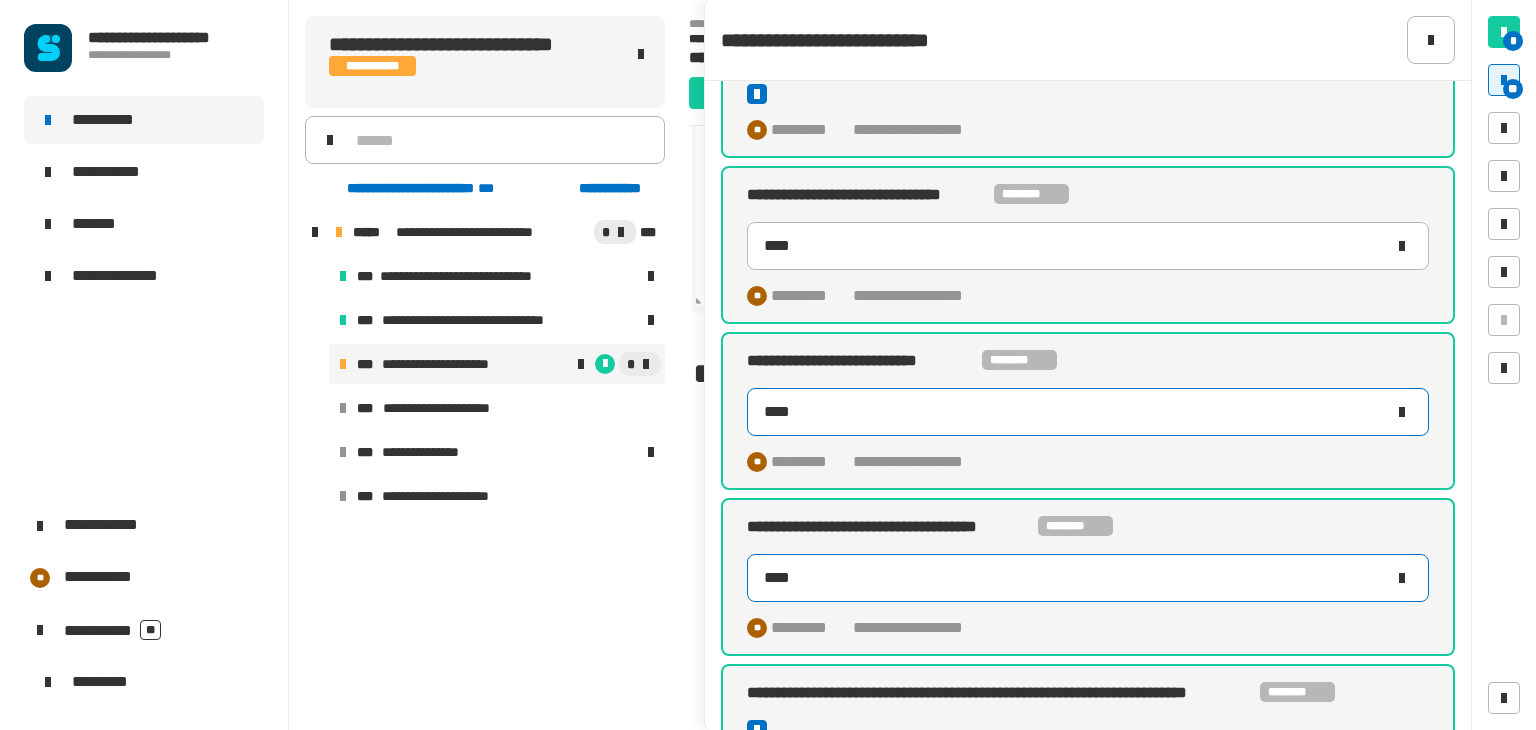 click on "****" 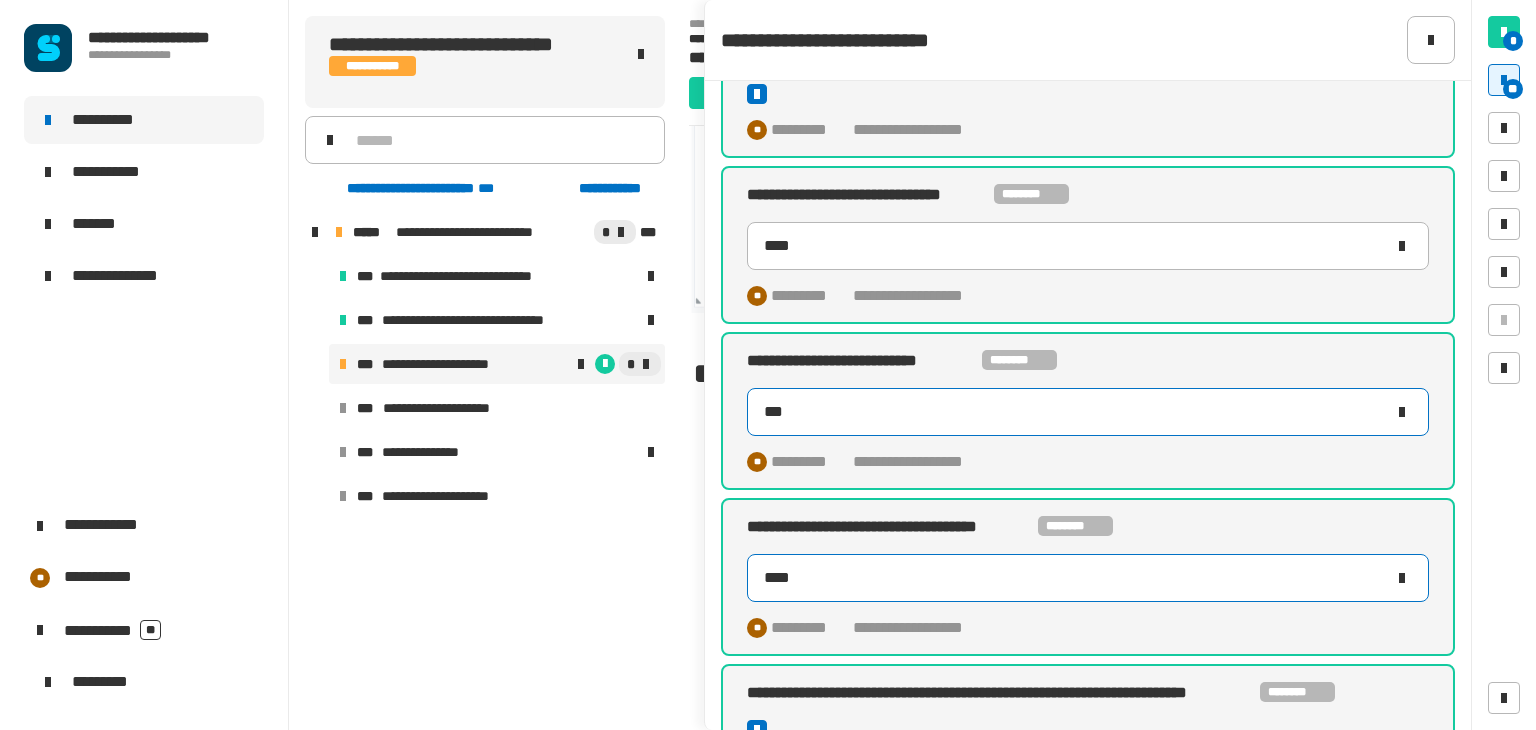 type on "*" 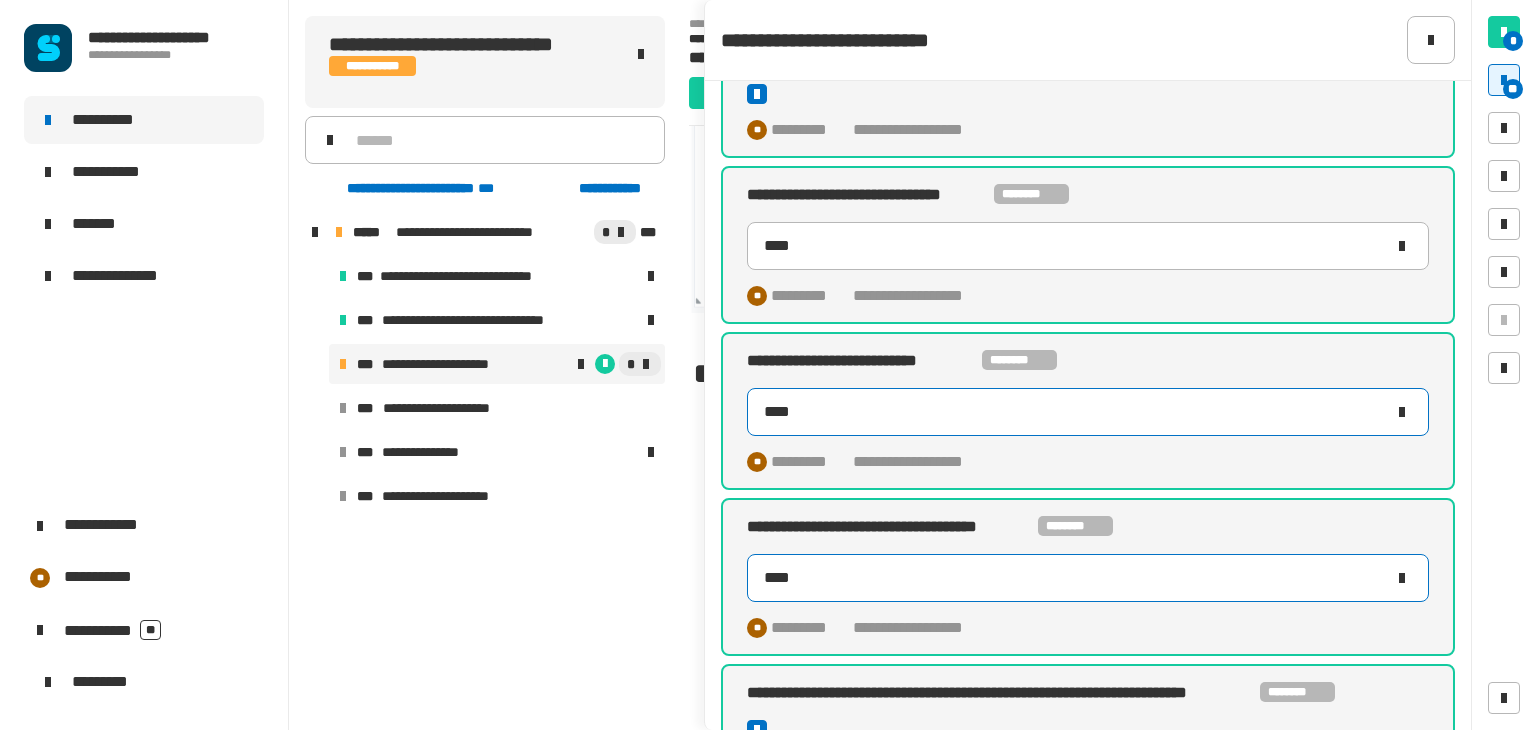 type on "*****" 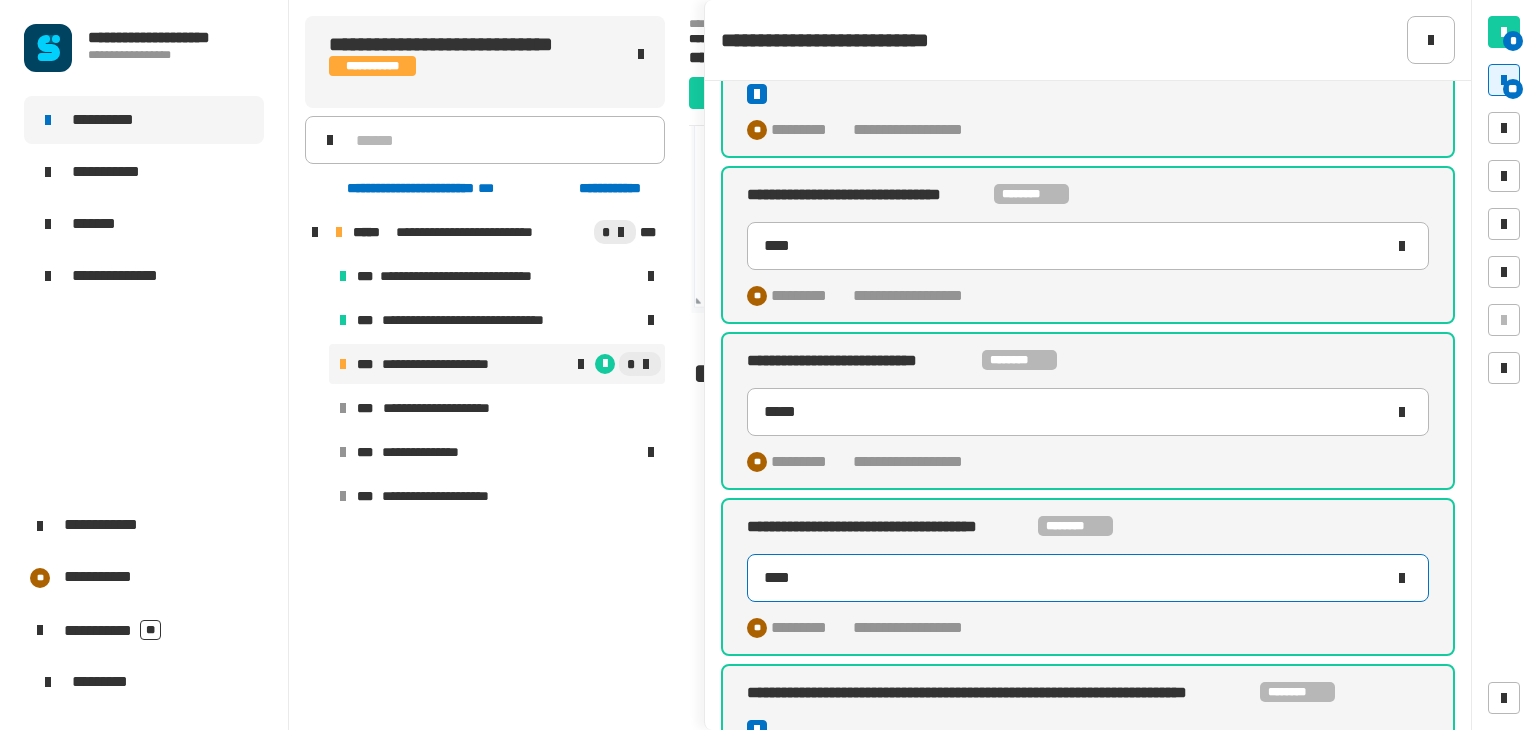 click on "****" 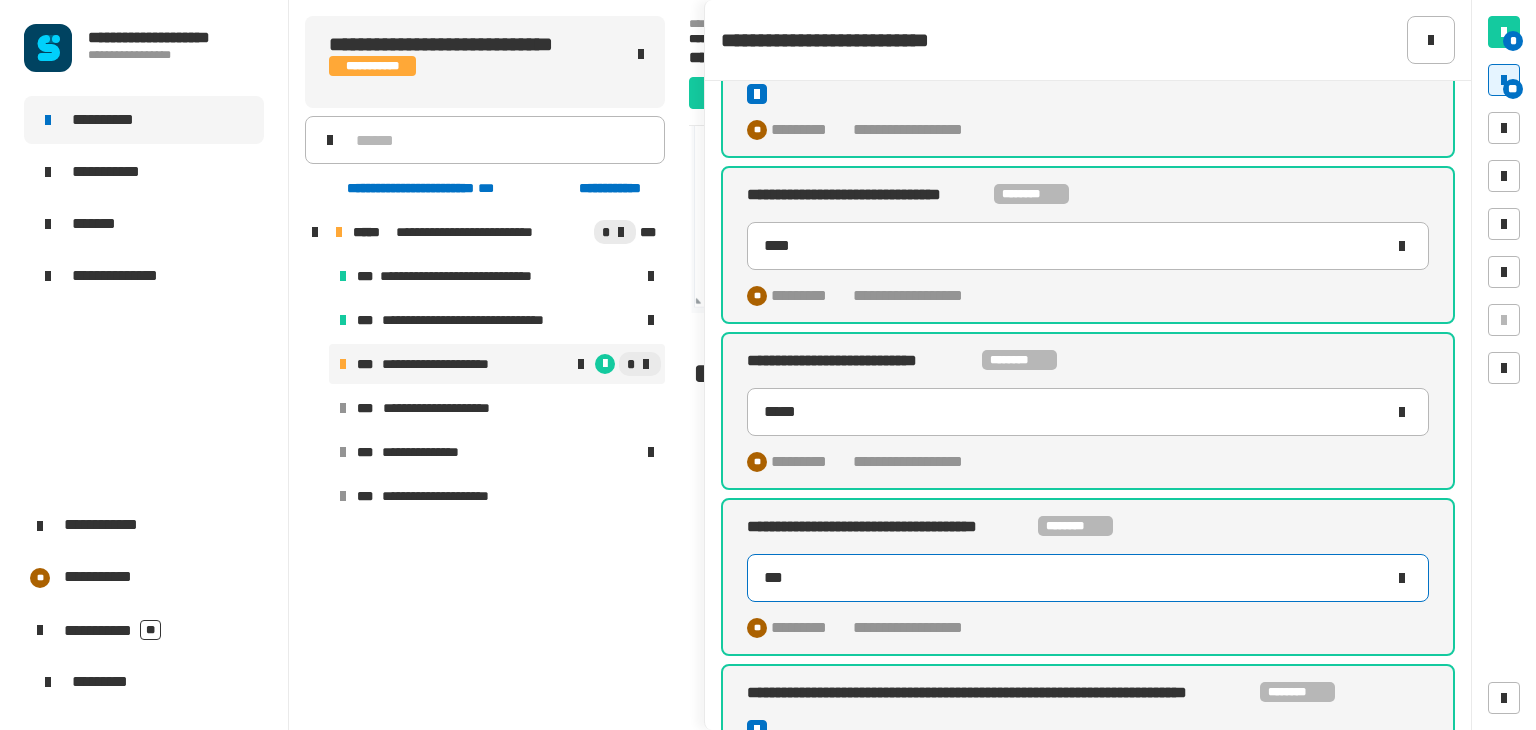 type on "****" 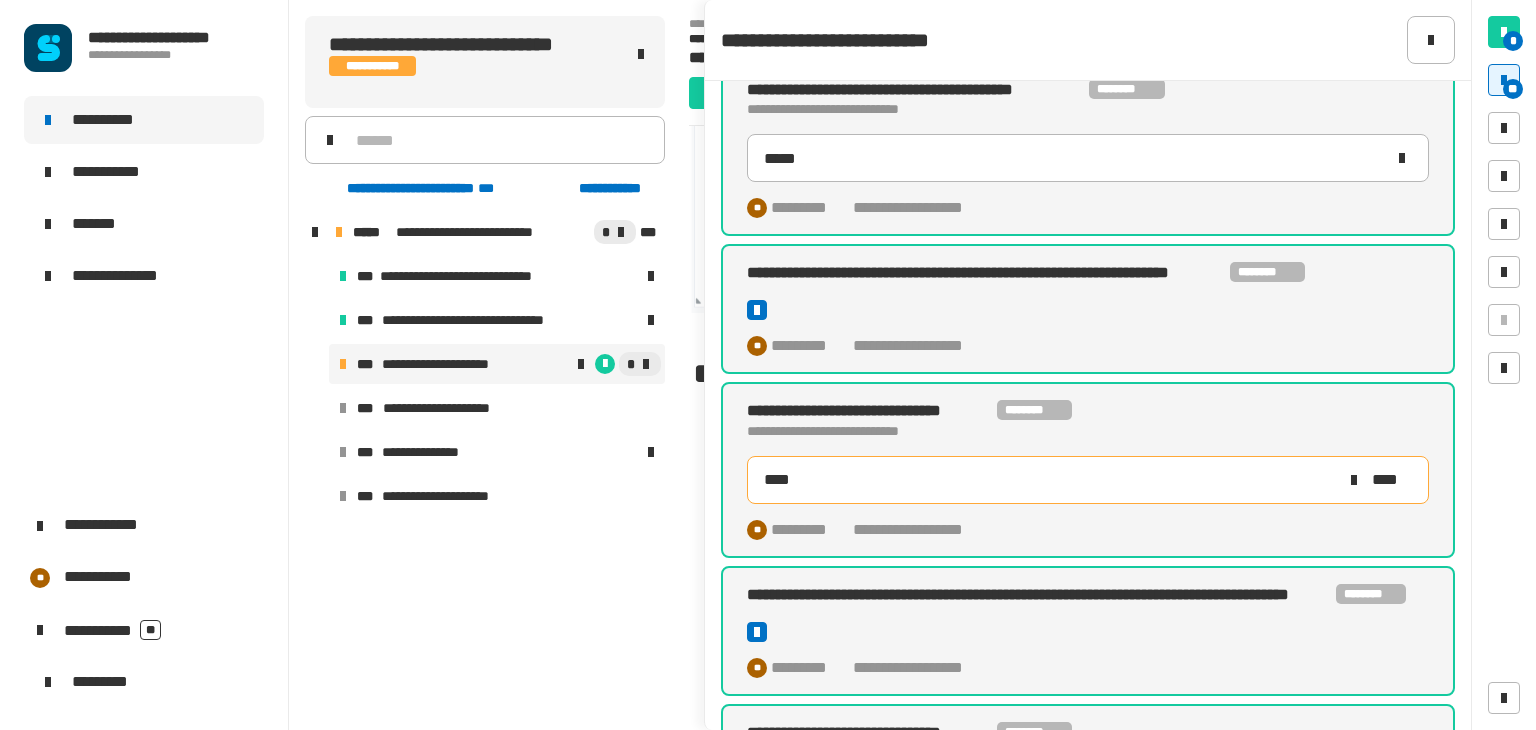 scroll, scrollTop: 959, scrollLeft: 0, axis: vertical 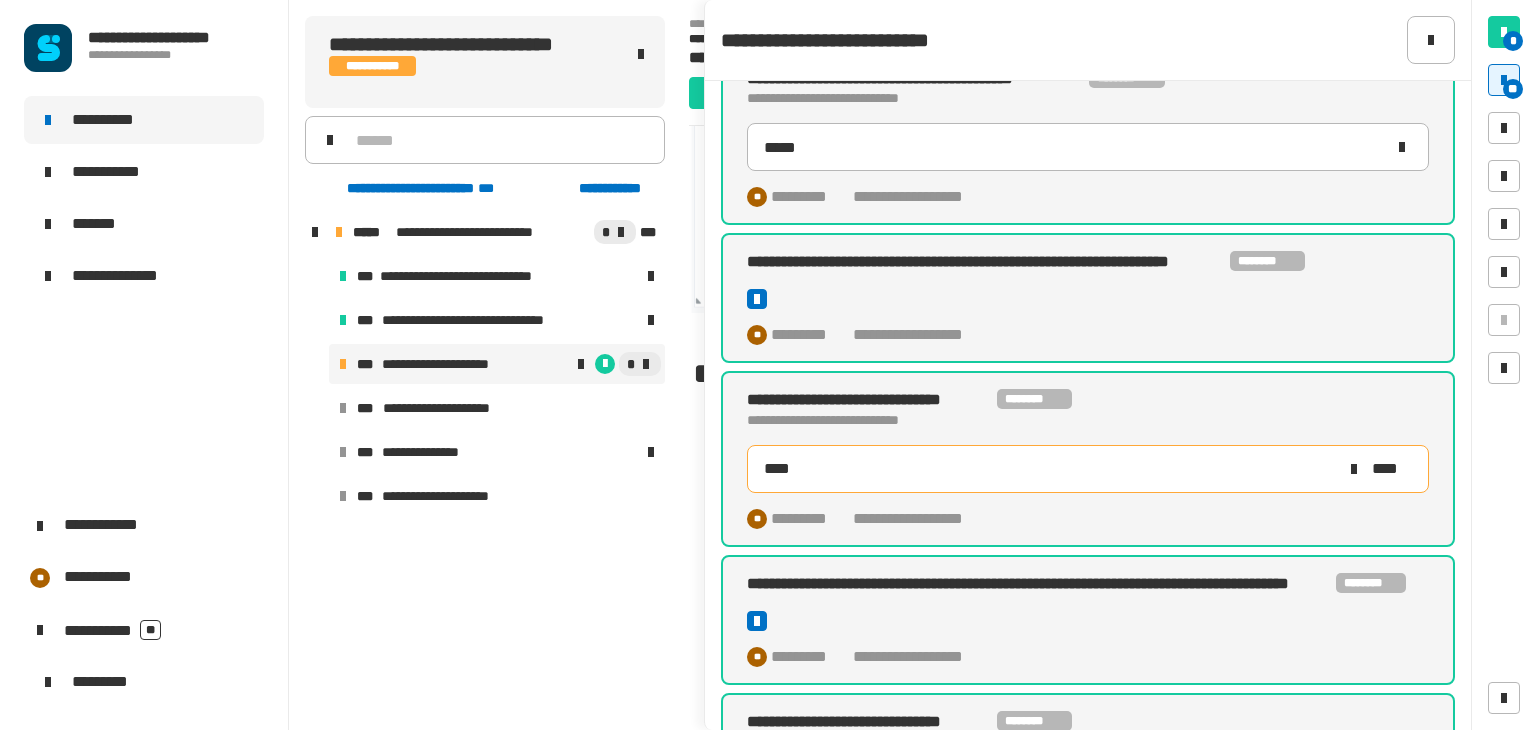 click on "****" 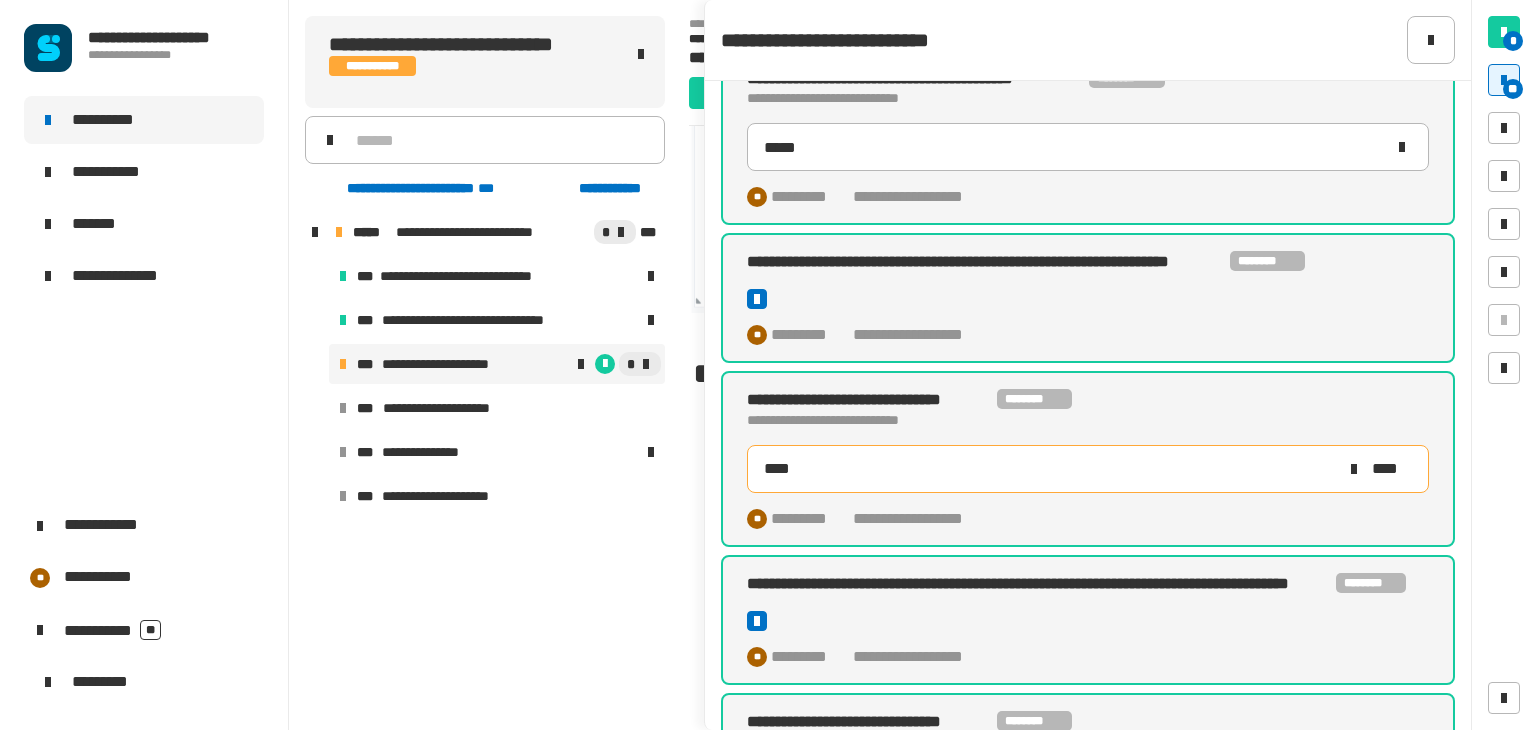 click 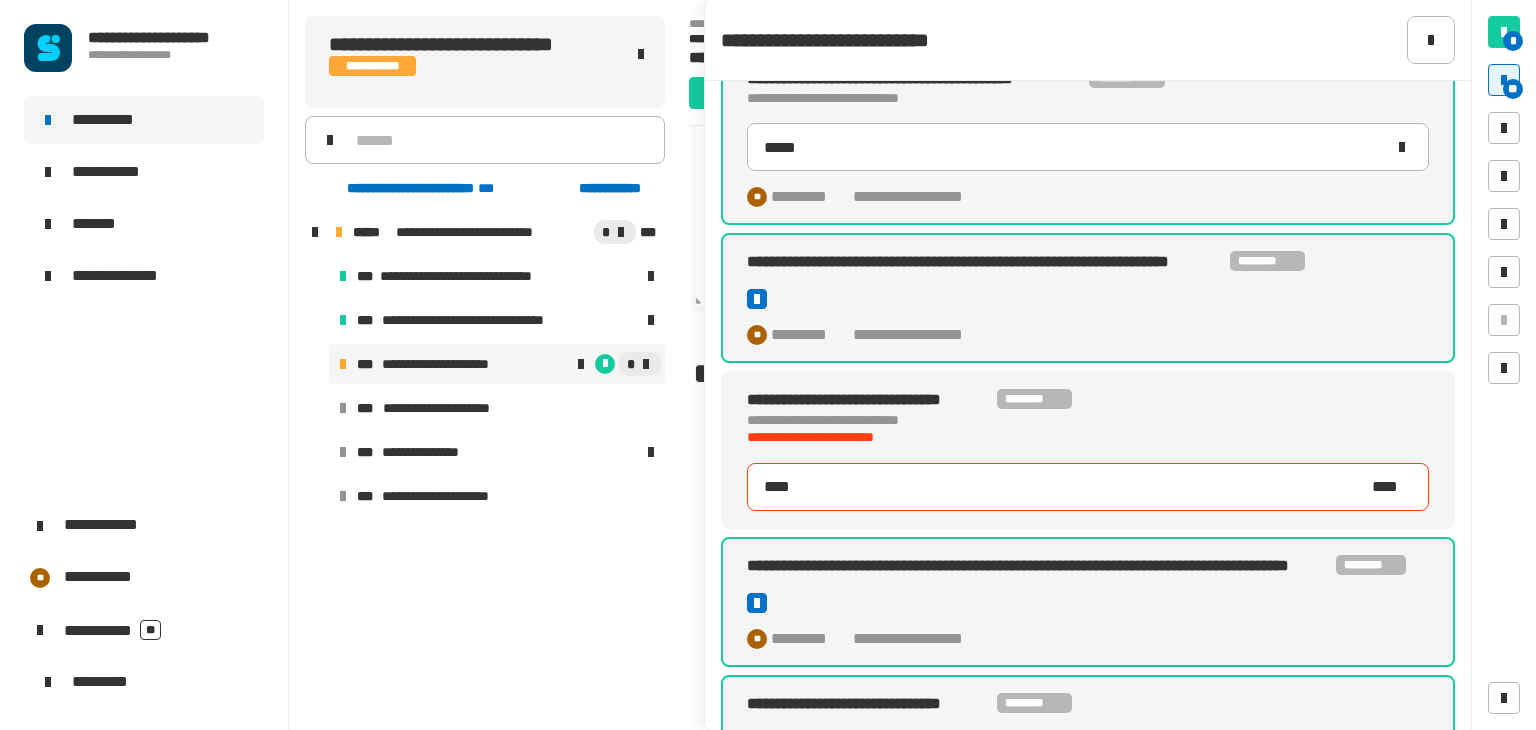 click on "****" 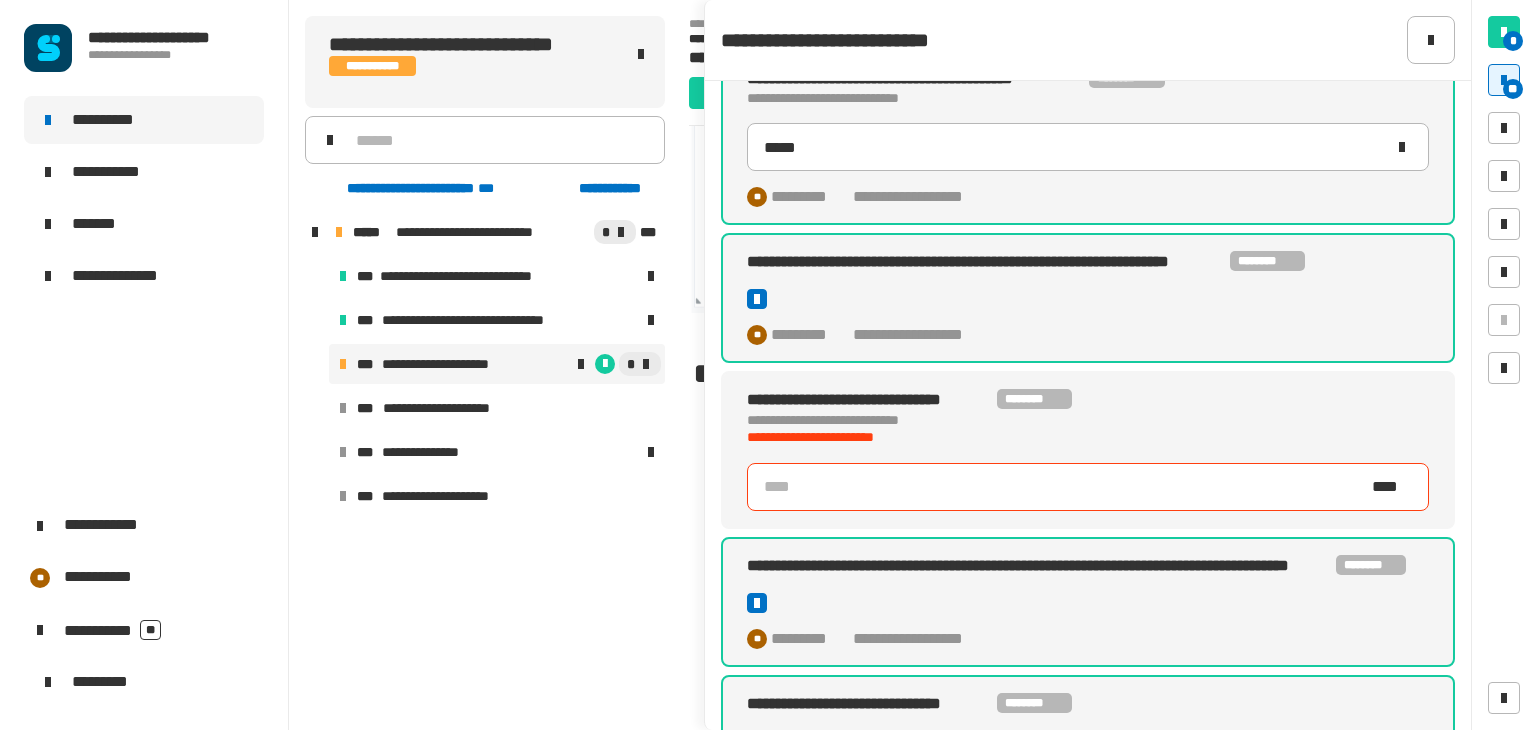 type on "*****" 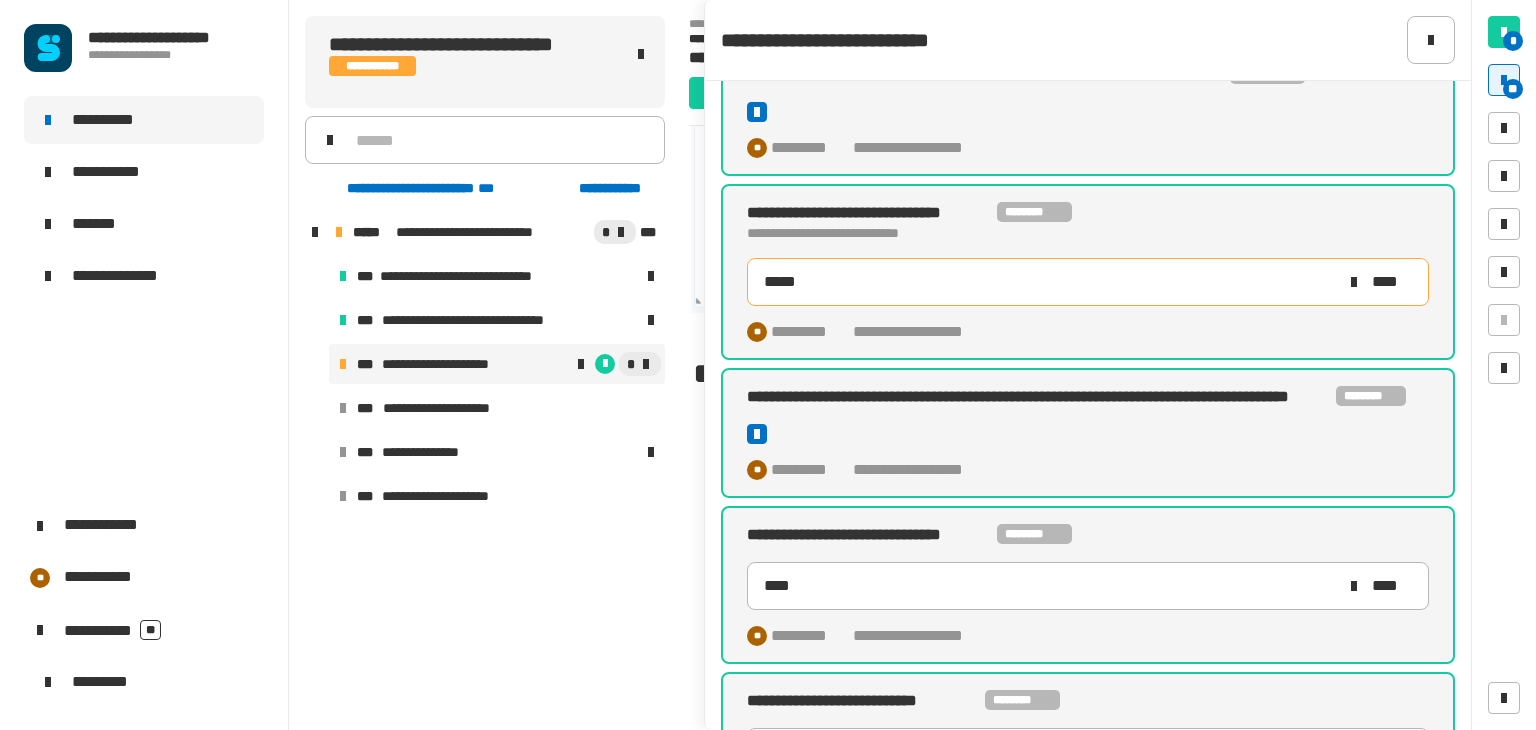 scroll, scrollTop: 1147, scrollLeft: 0, axis: vertical 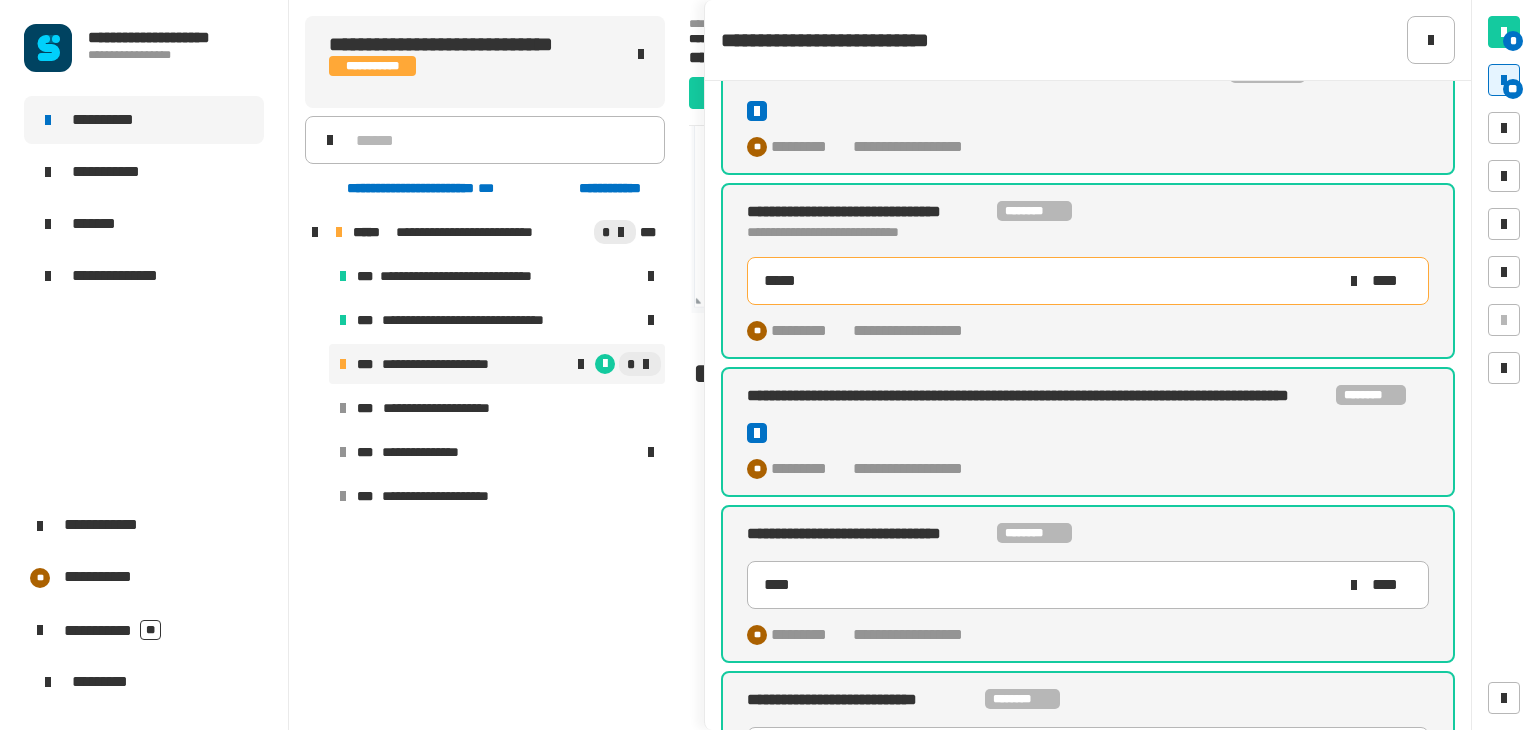 click on "*****" 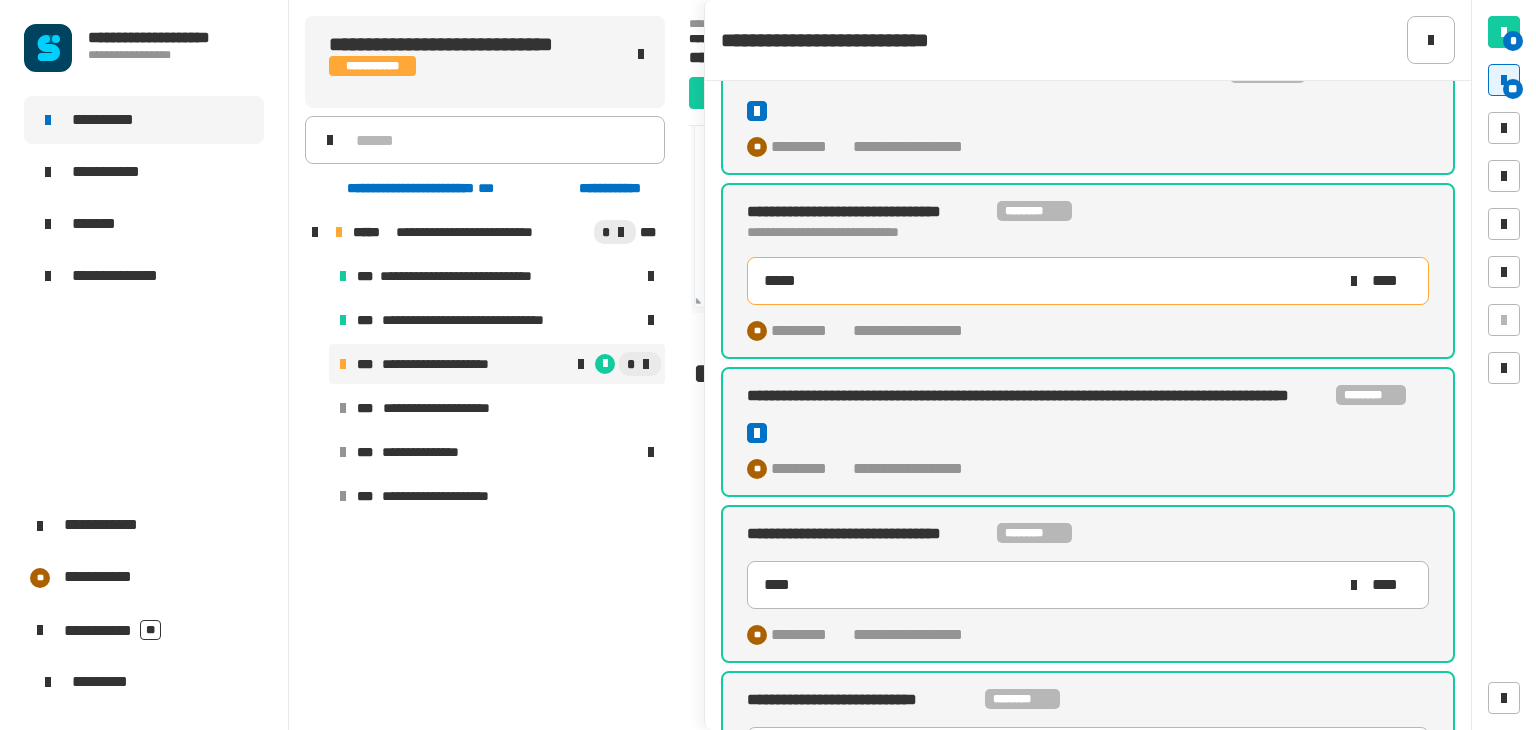 click on "*****" 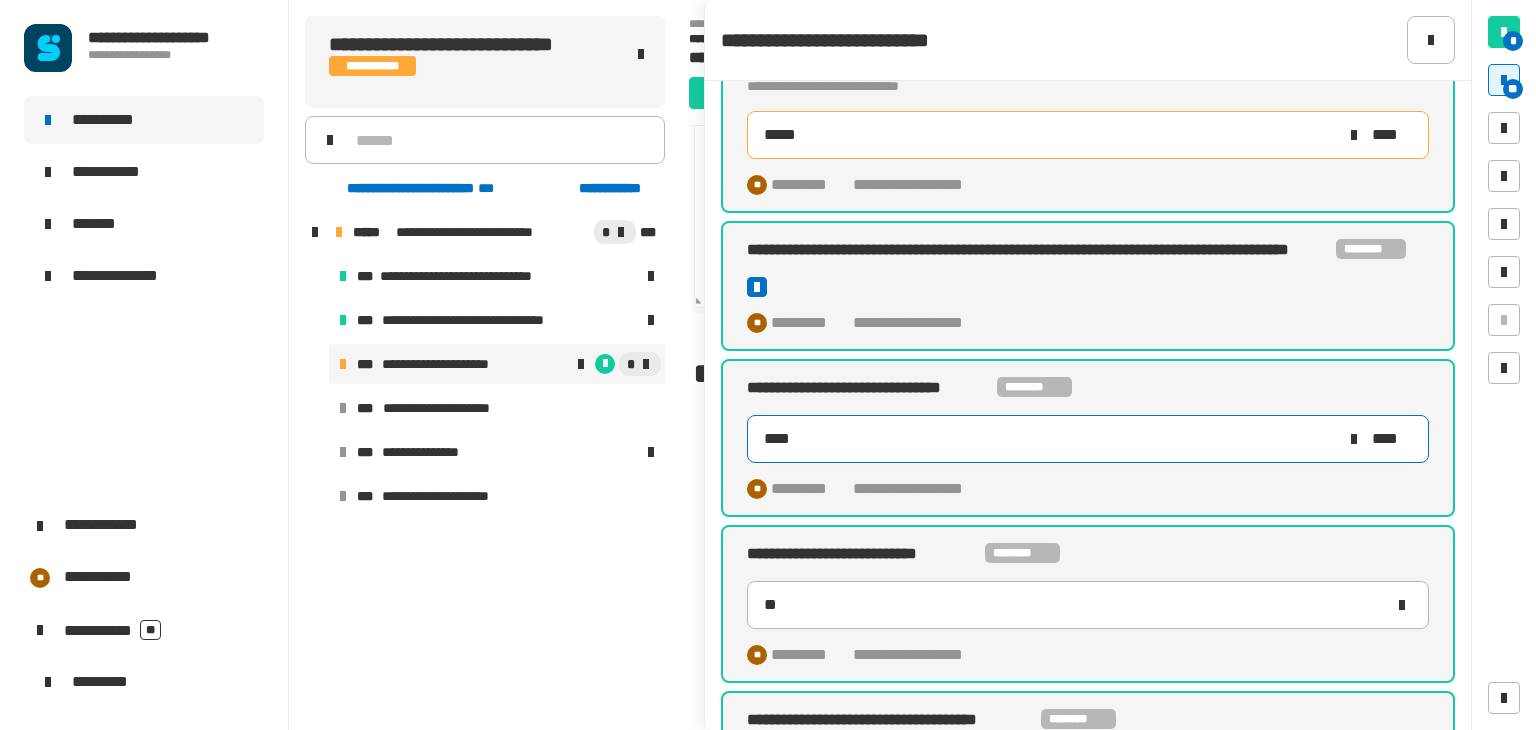 scroll, scrollTop: 1294, scrollLeft: 0, axis: vertical 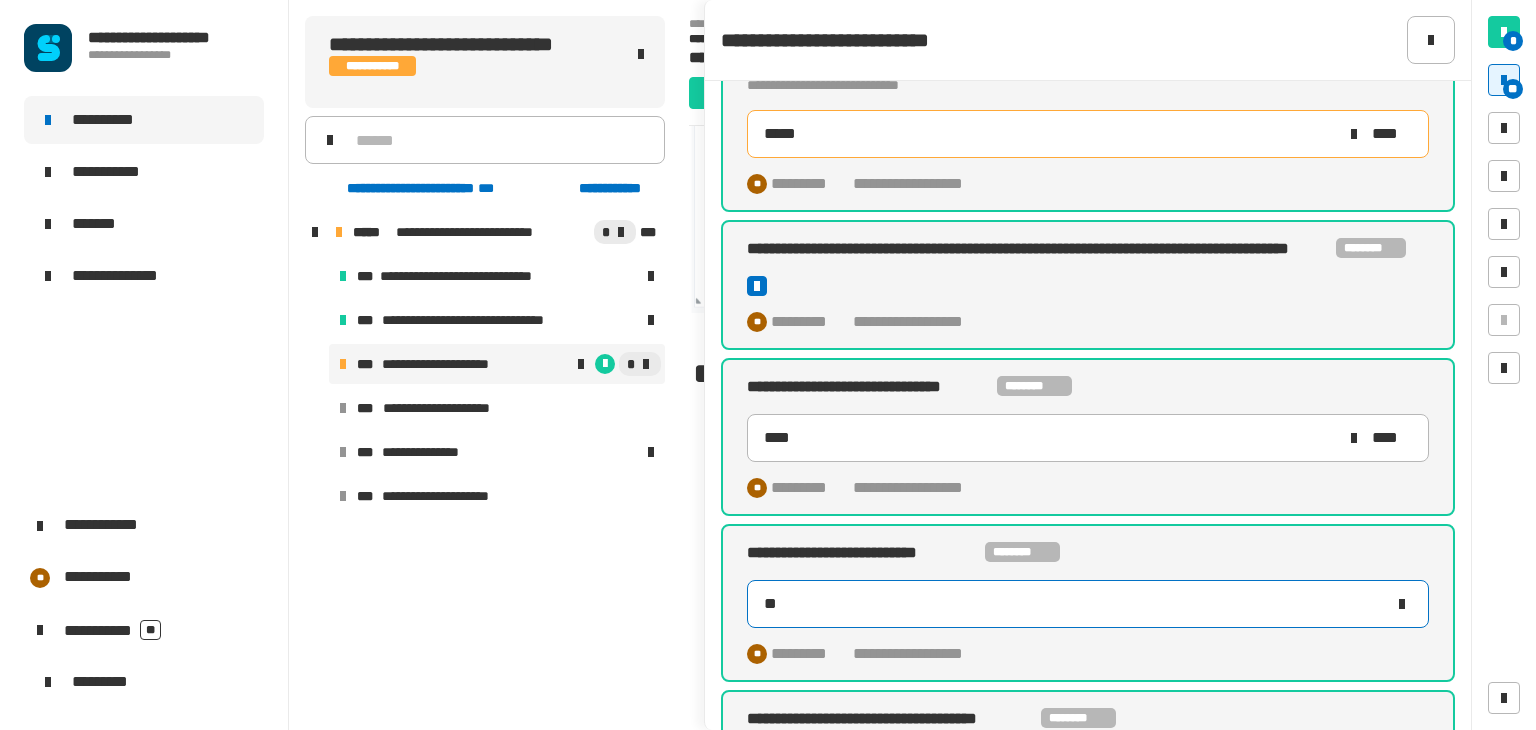 click on "**" 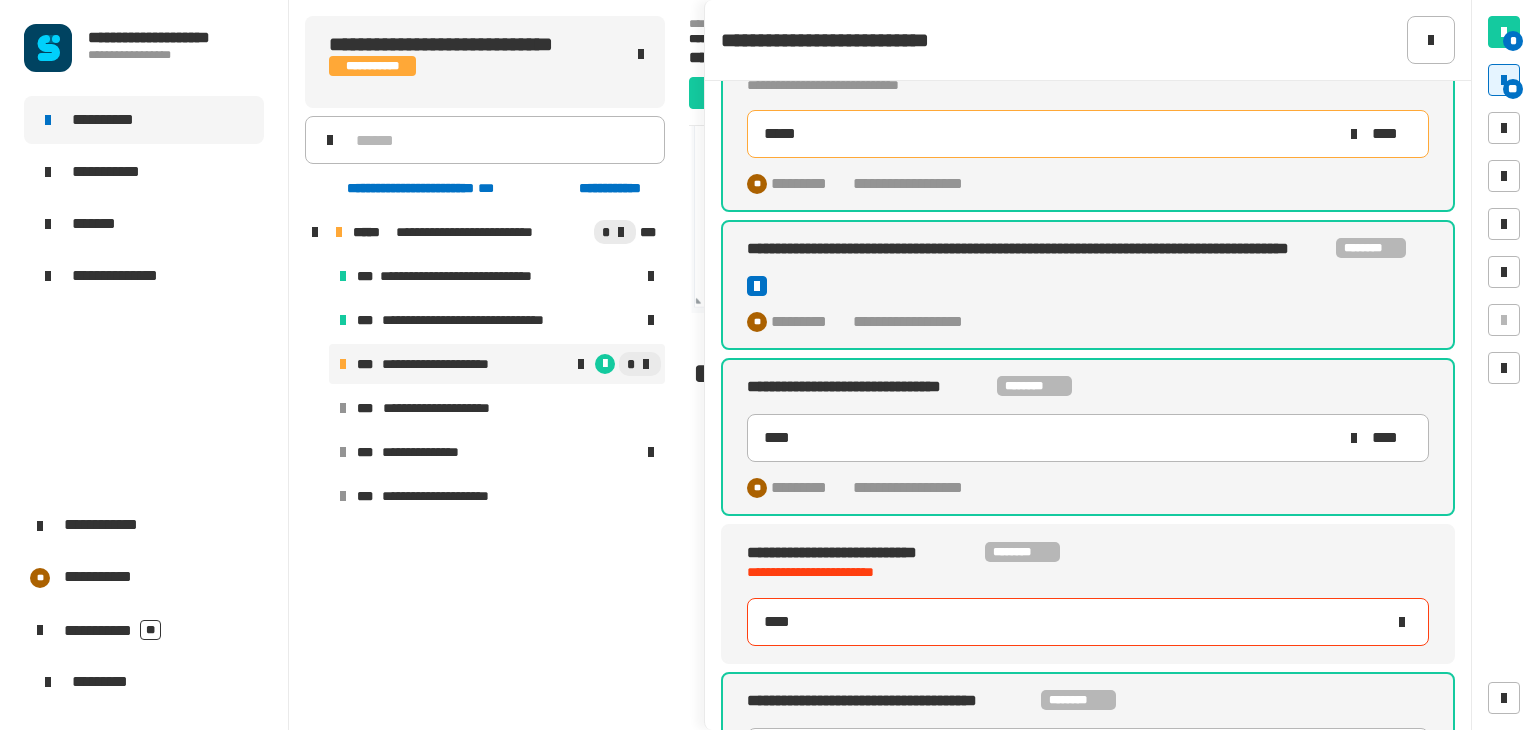 type on "*****" 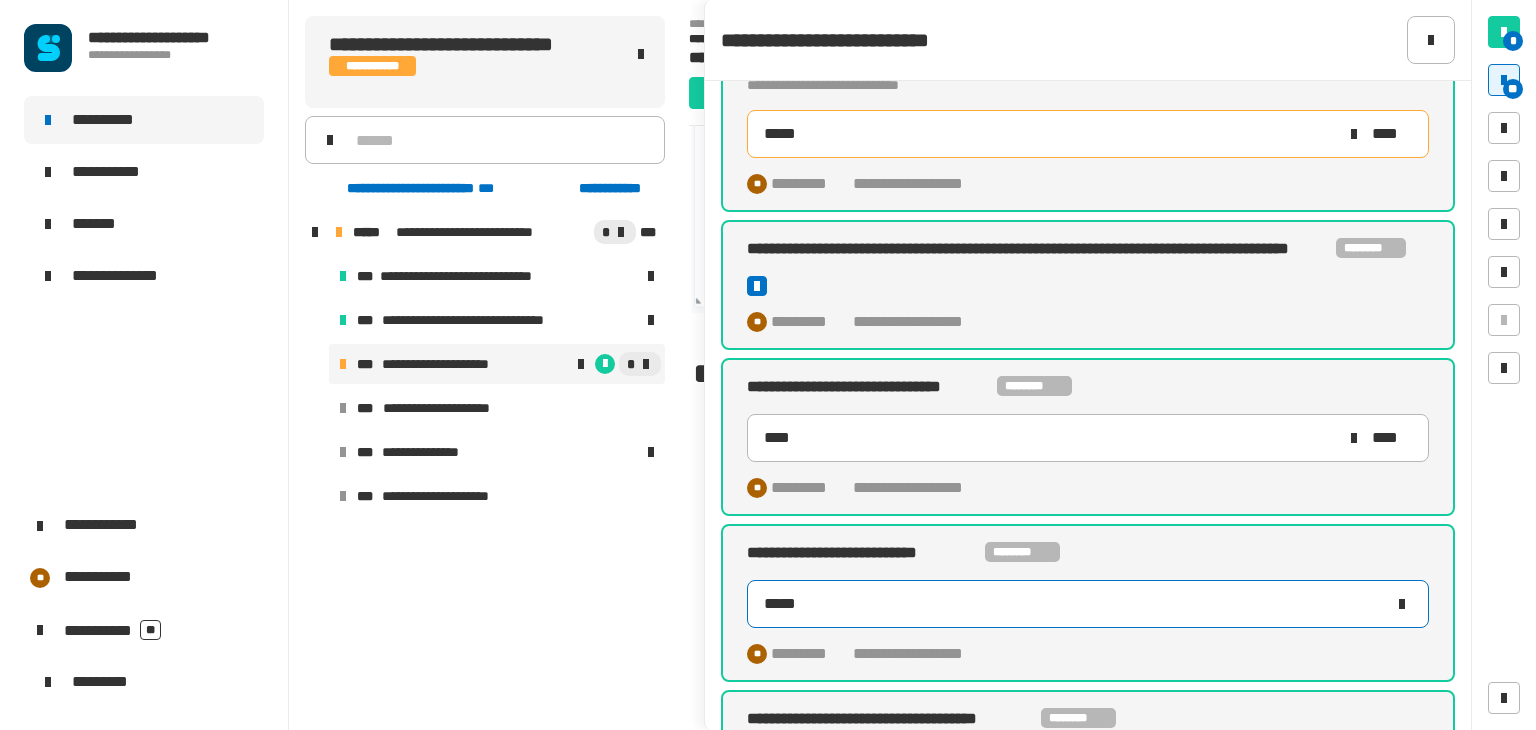 scroll, scrollTop: 1503, scrollLeft: 0, axis: vertical 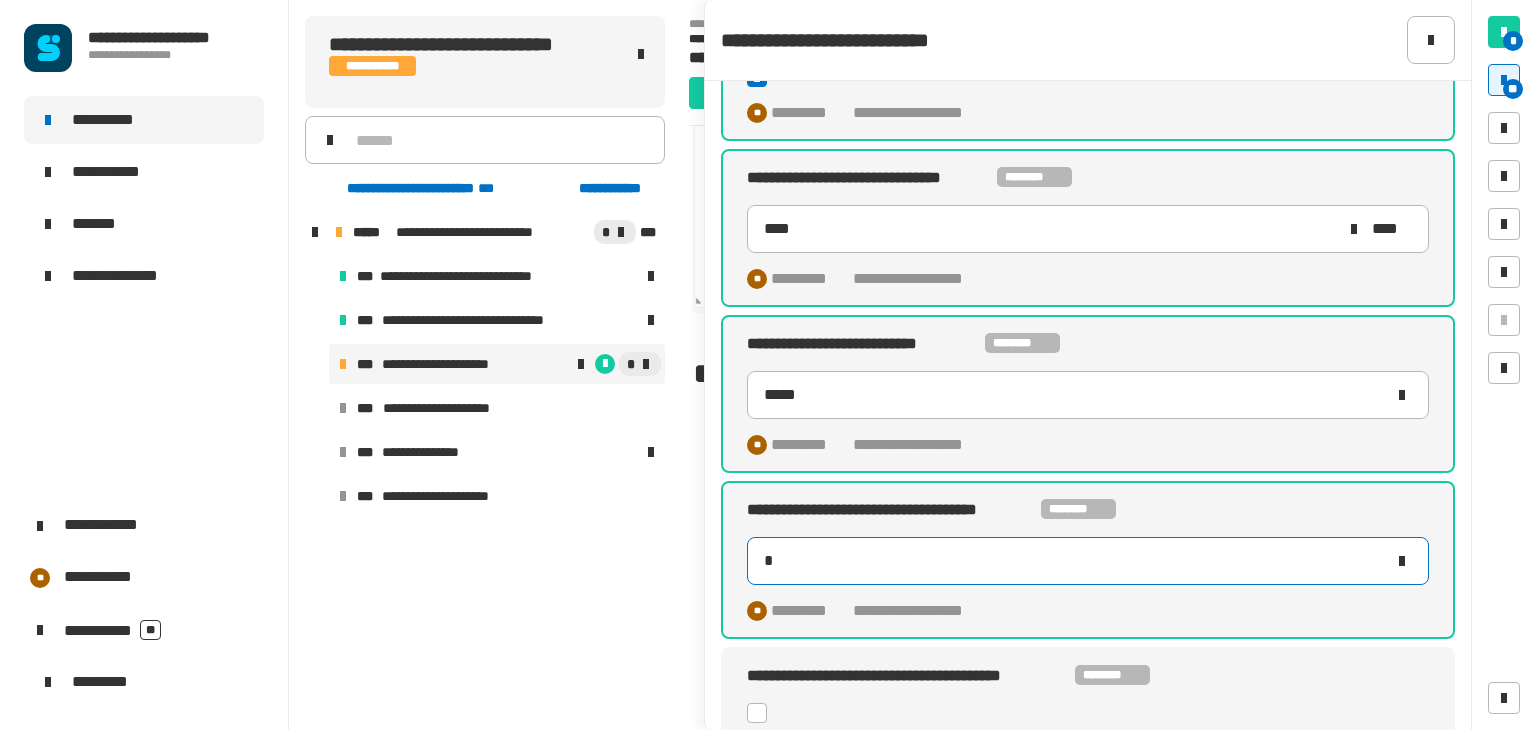 click on "*" 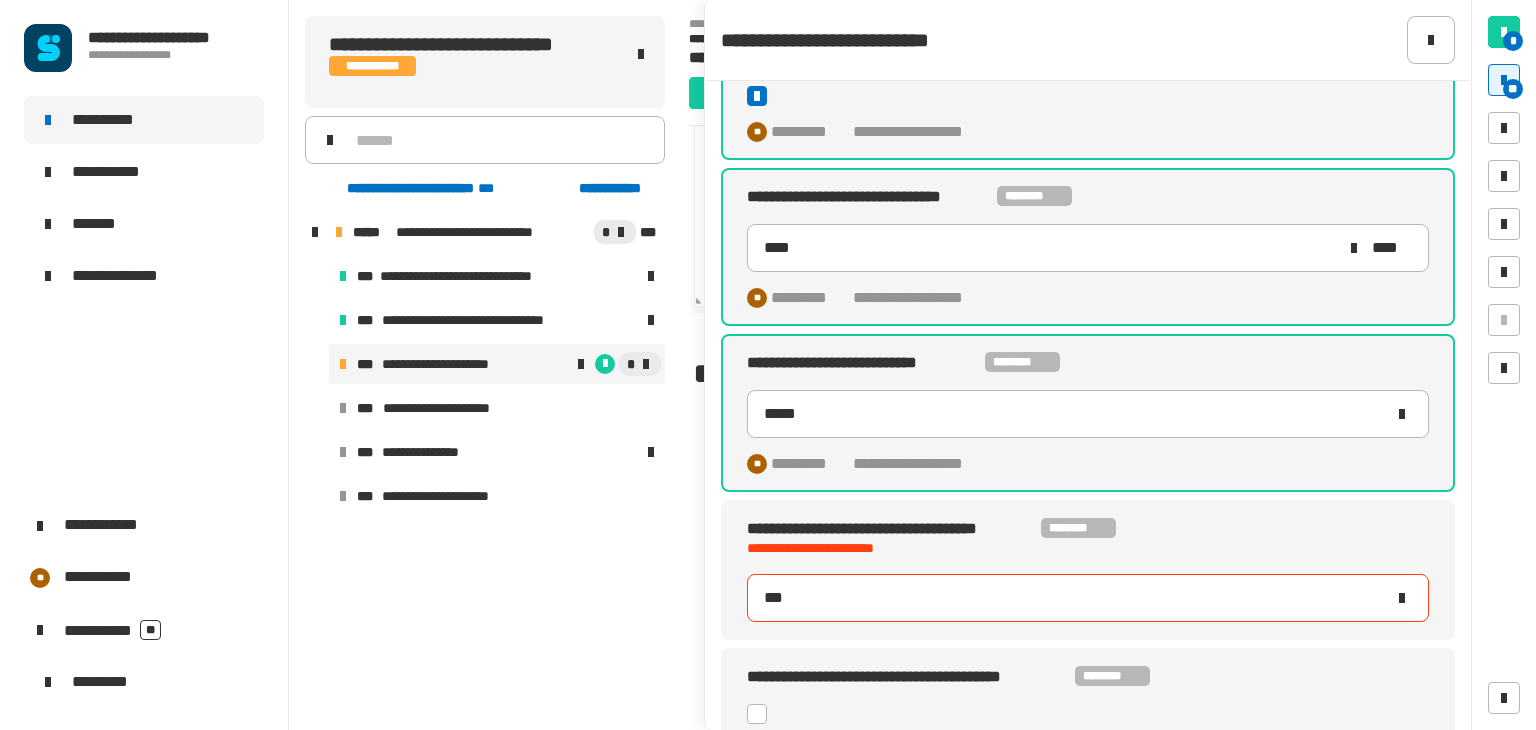scroll, scrollTop: 1503, scrollLeft: 0, axis: vertical 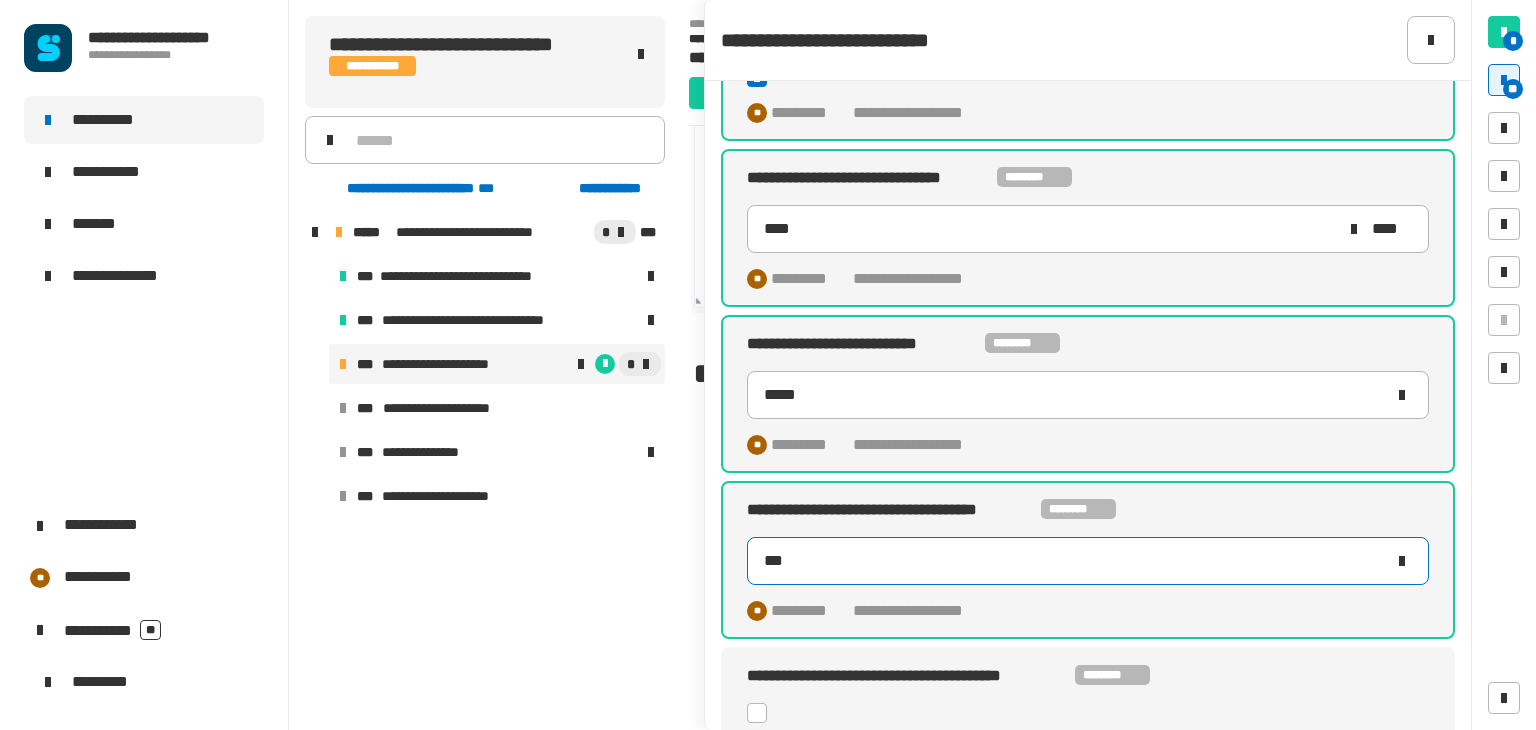 type on "****" 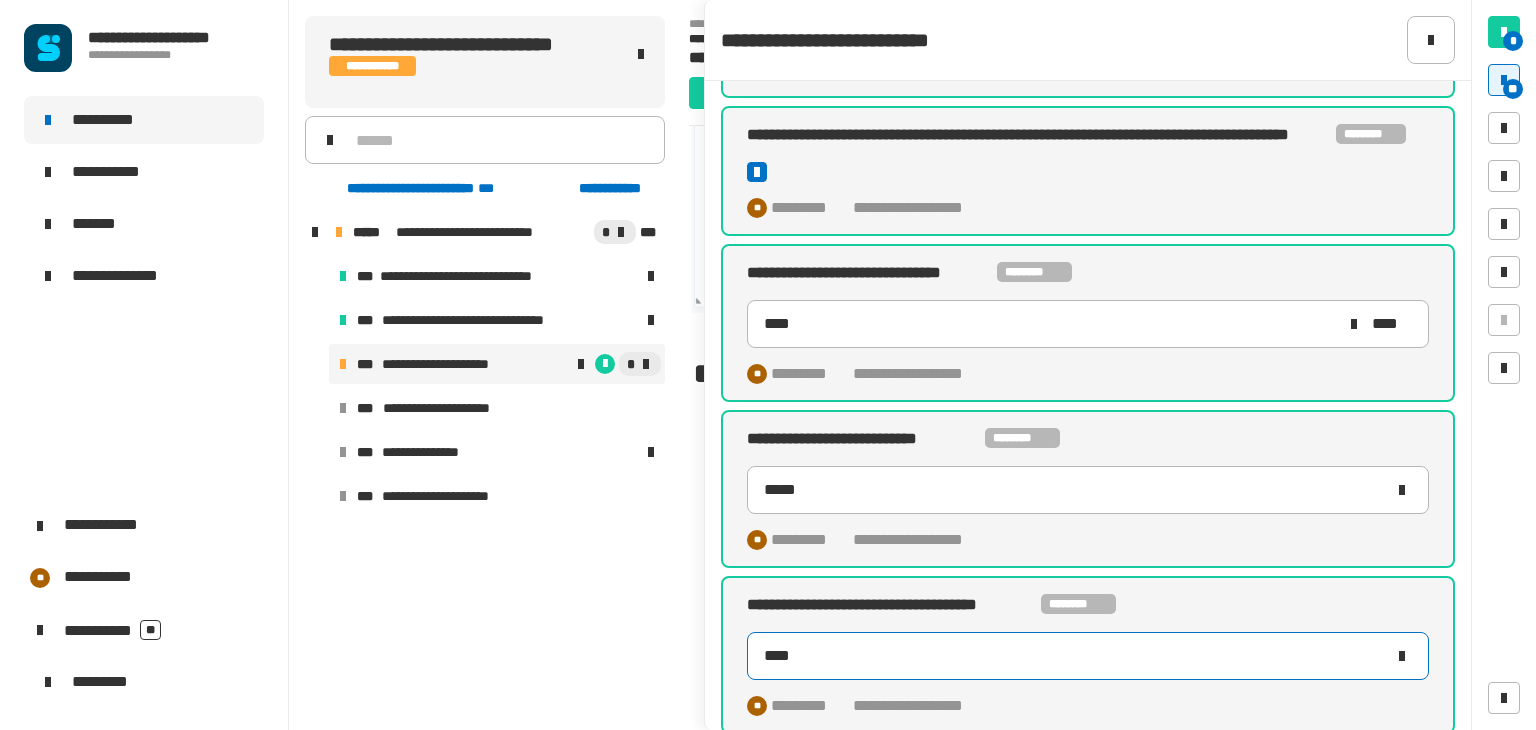 scroll, scrollTop: 1409, scrollLeft: 0, axis: vertical 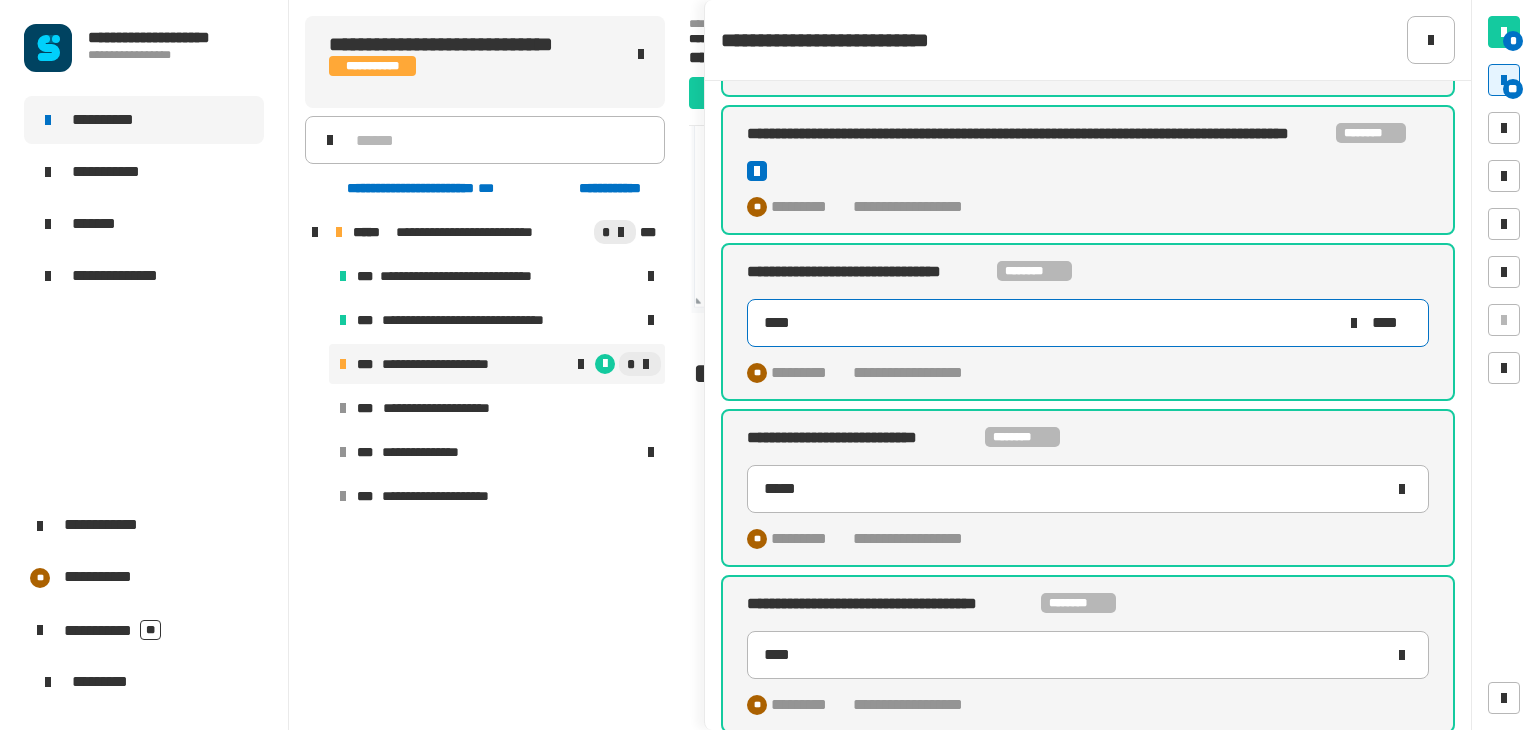click on "****" 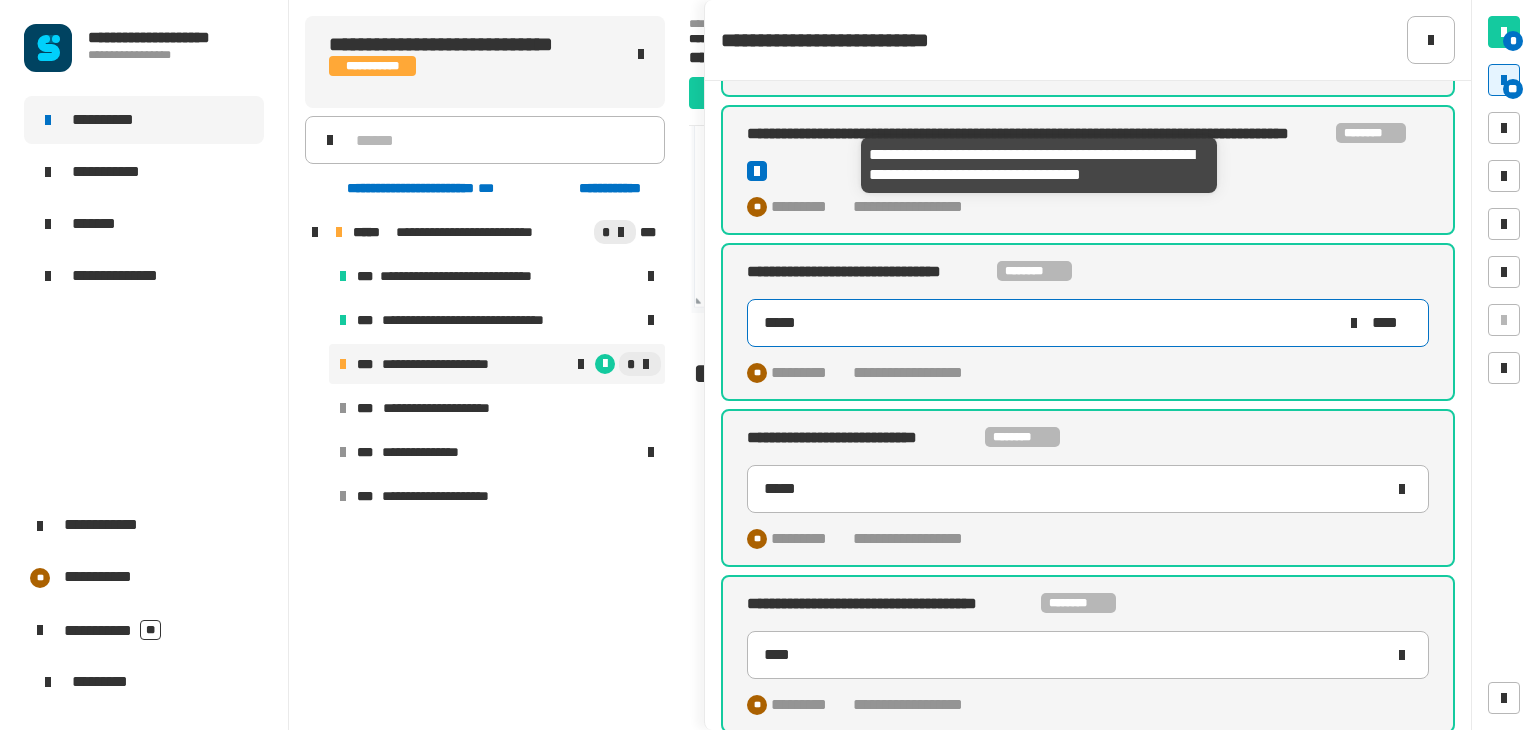 type on "*****" 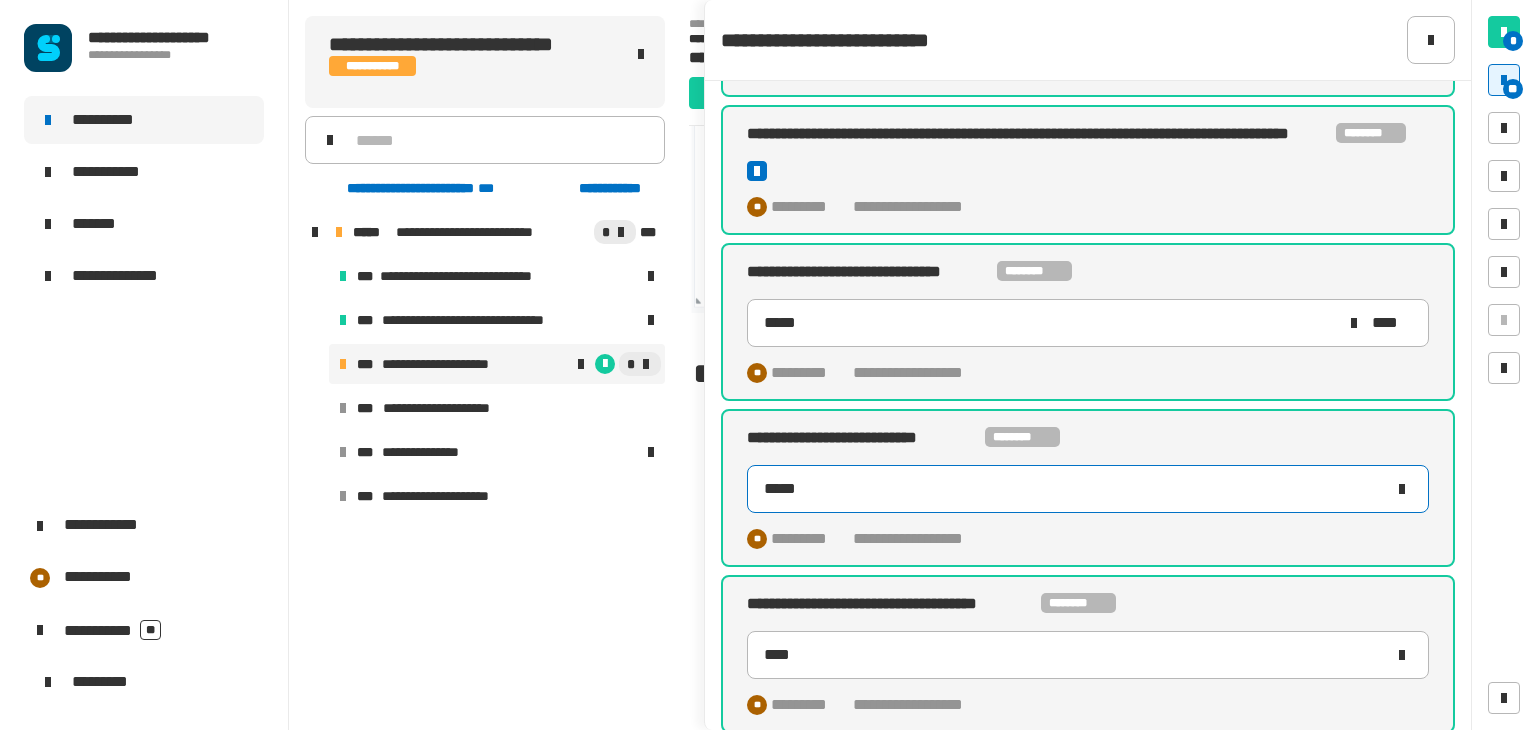click on "*****" 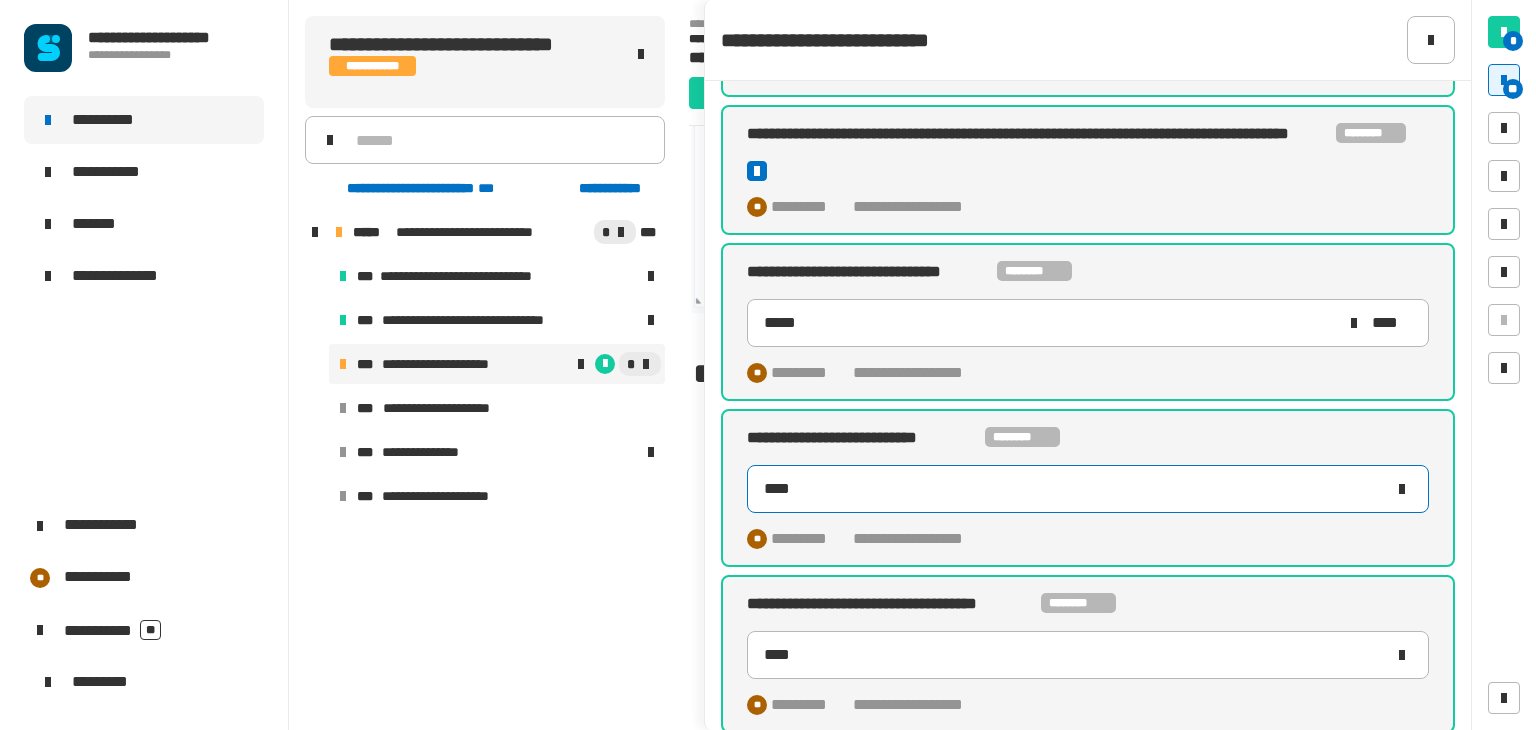 type on "*****" 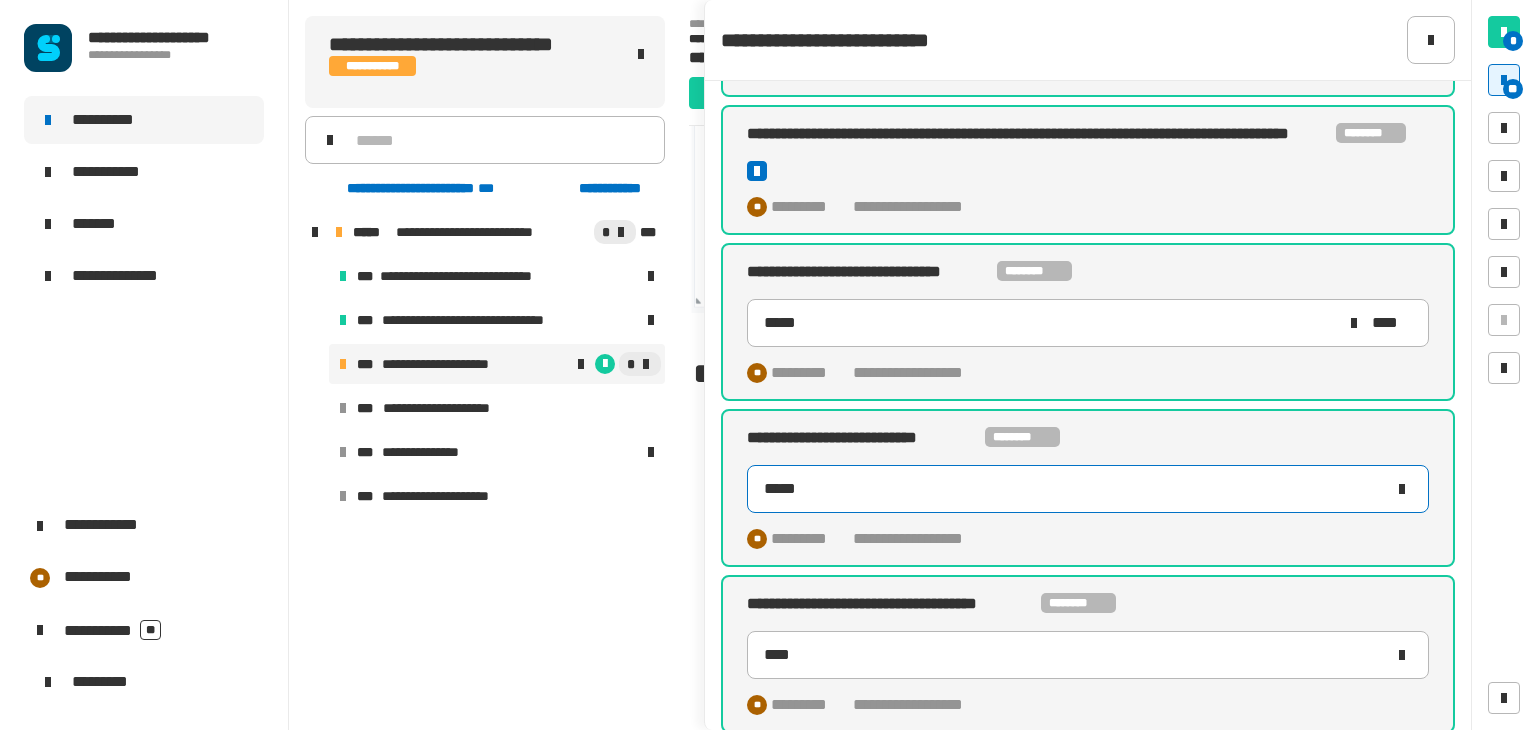 scroll, scrollTop: 1503, scrollLeft: 0, axis: vertical 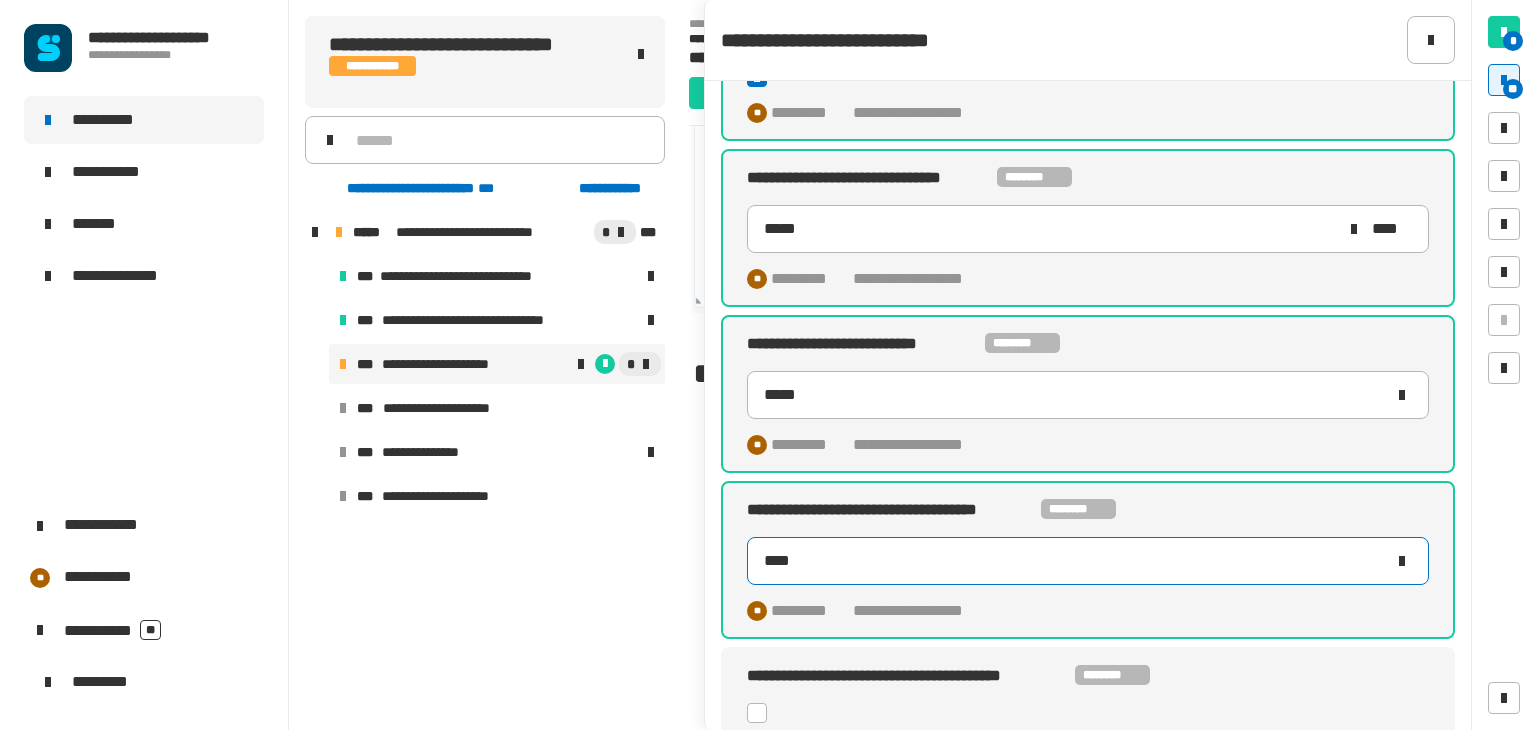 click on "****" 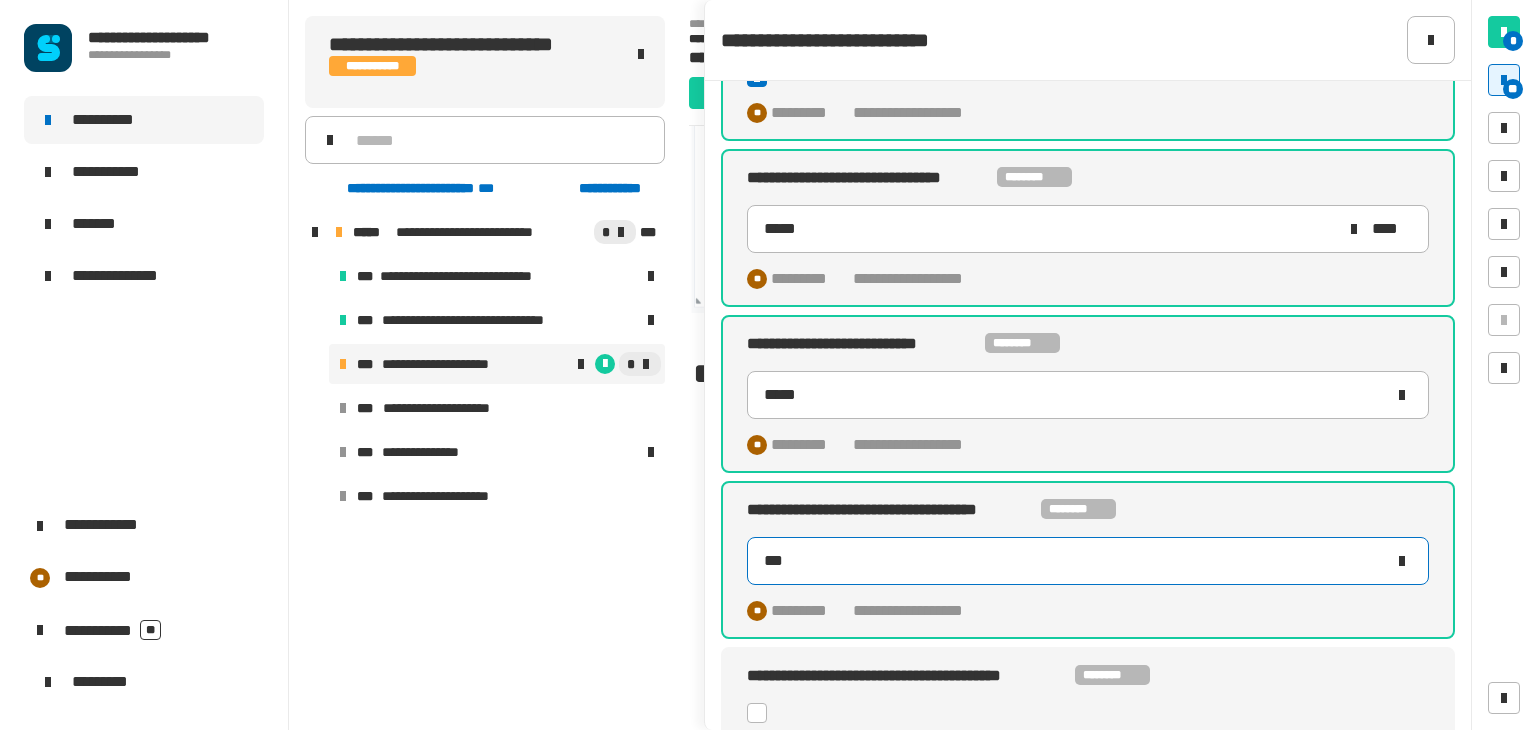 type on "*" 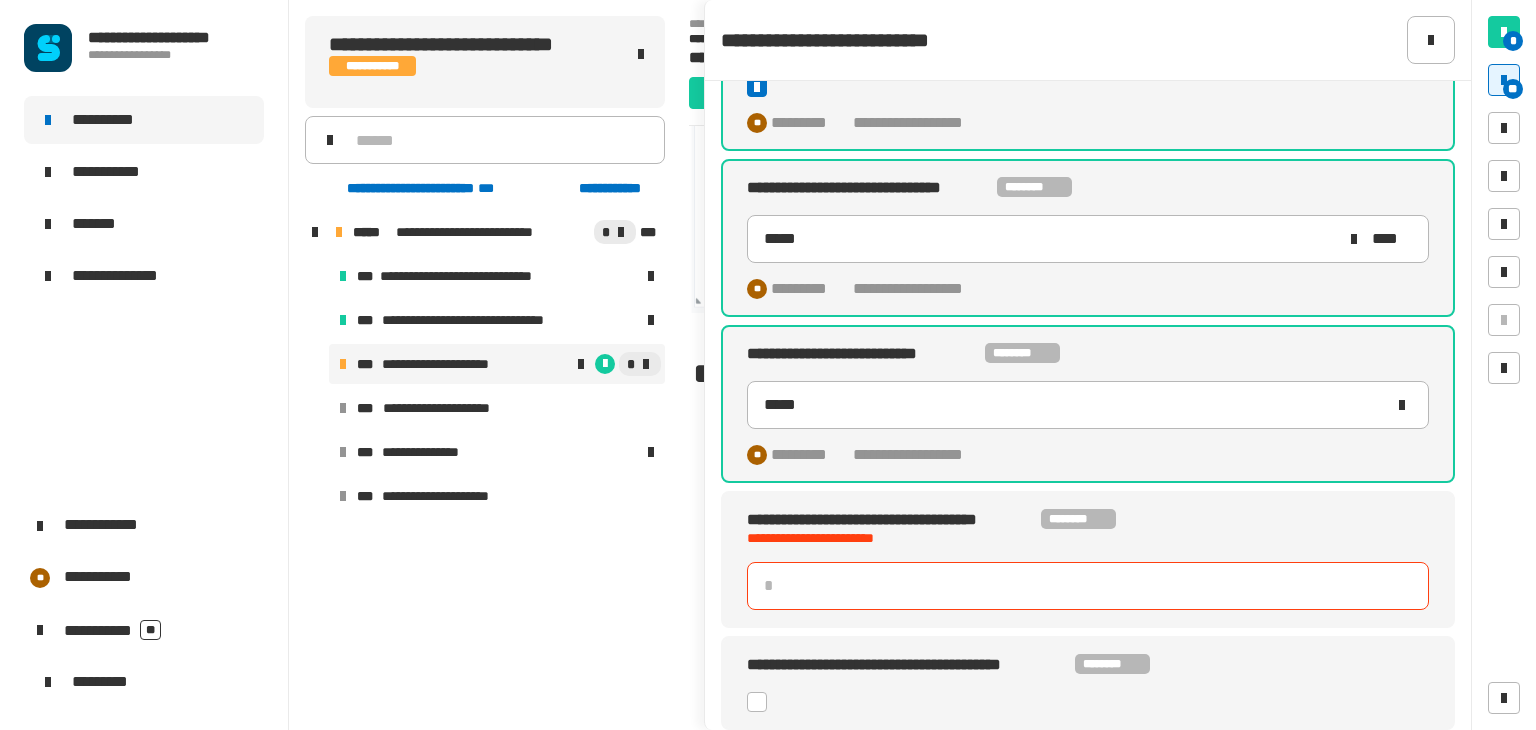 scroll, scrollTop: 1484, scrollLeft: 0, axis: vertical 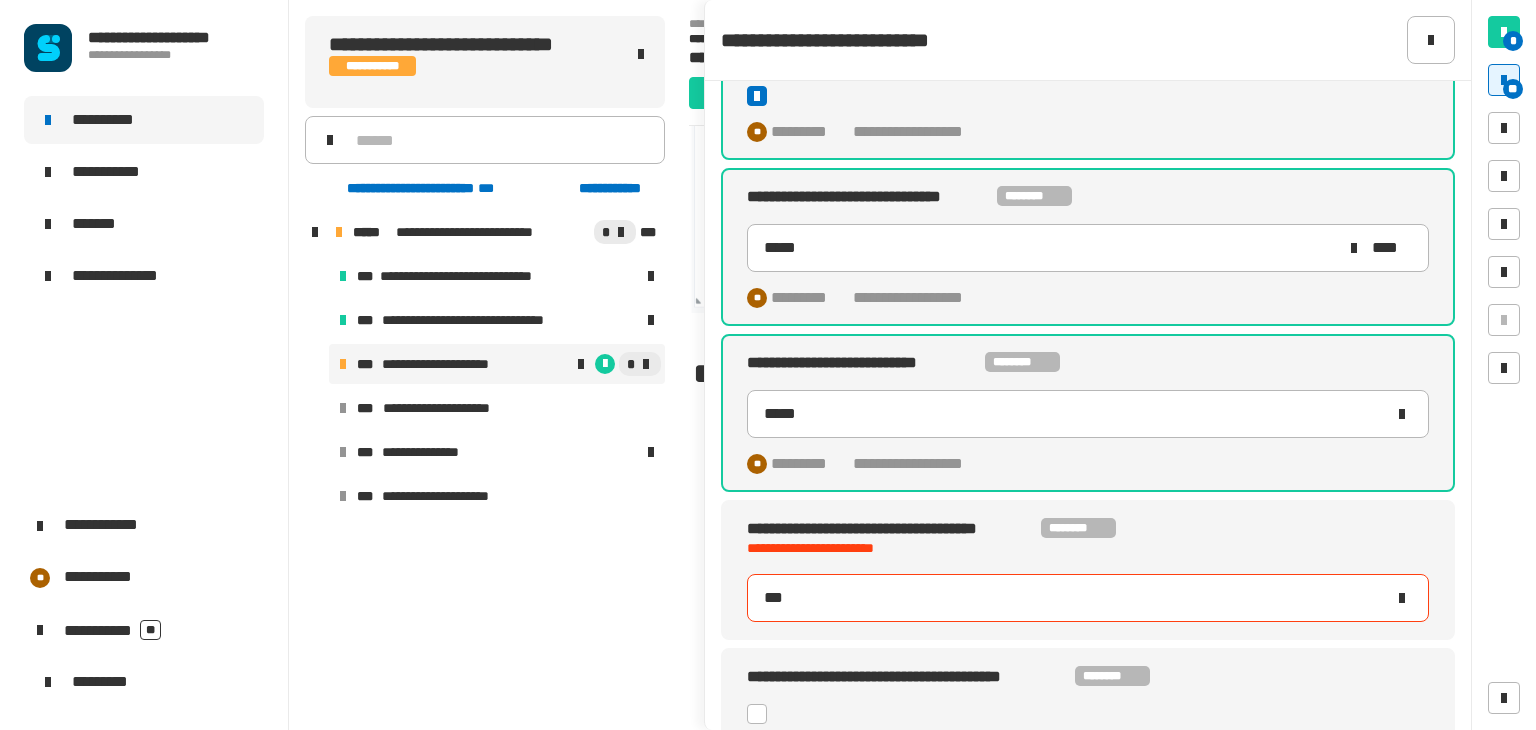 type on "***" 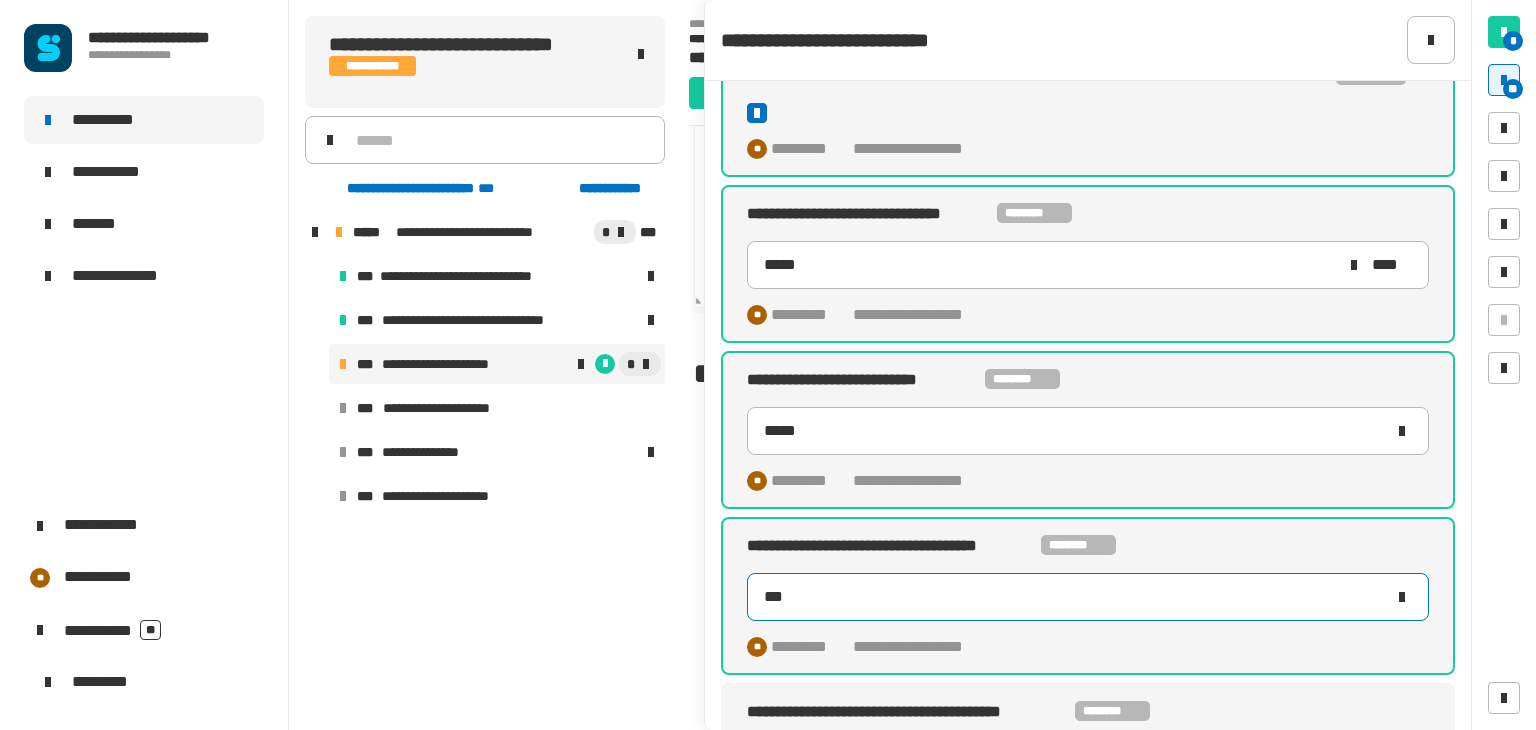 scroll, scrollTop: 1503, scrollLeft: 0, axis: vertical 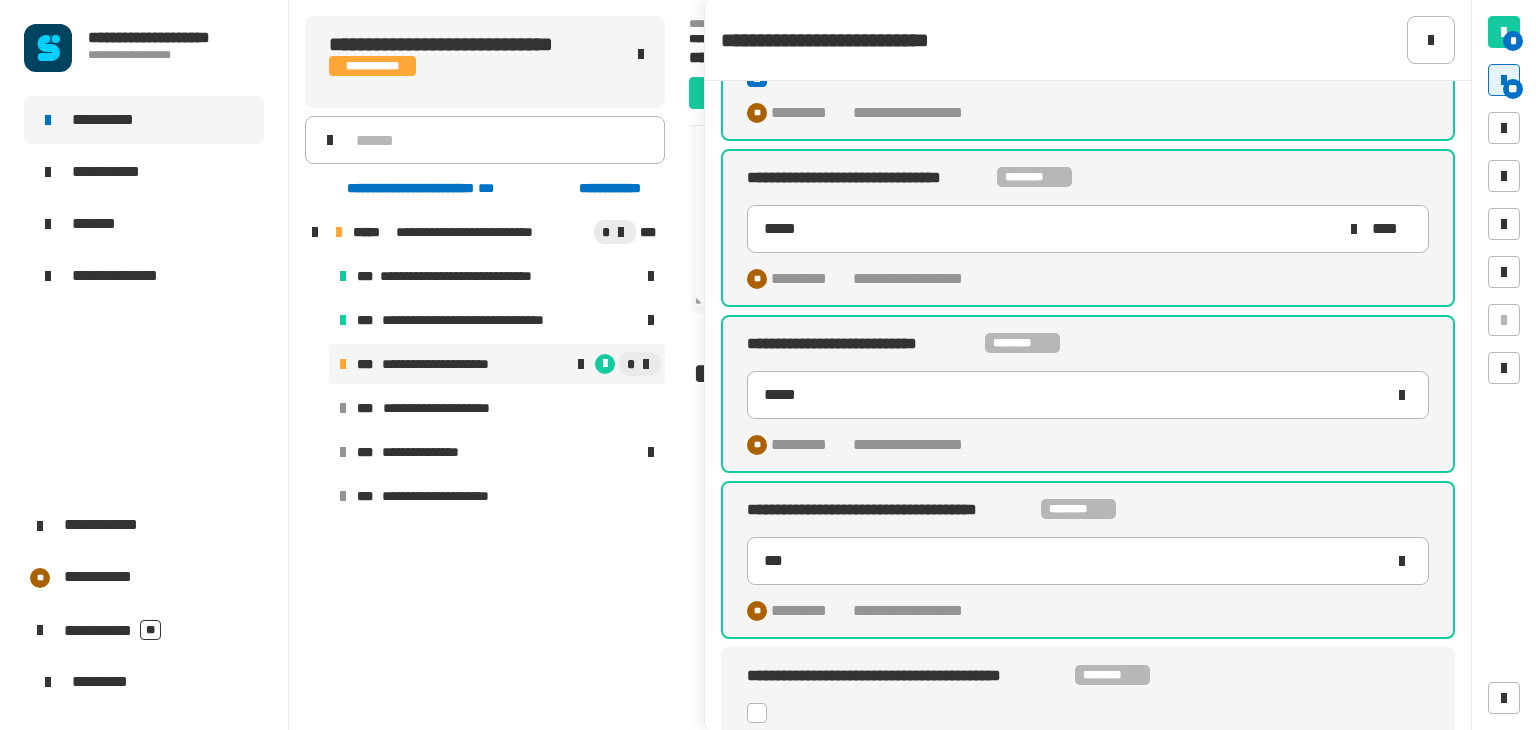 click 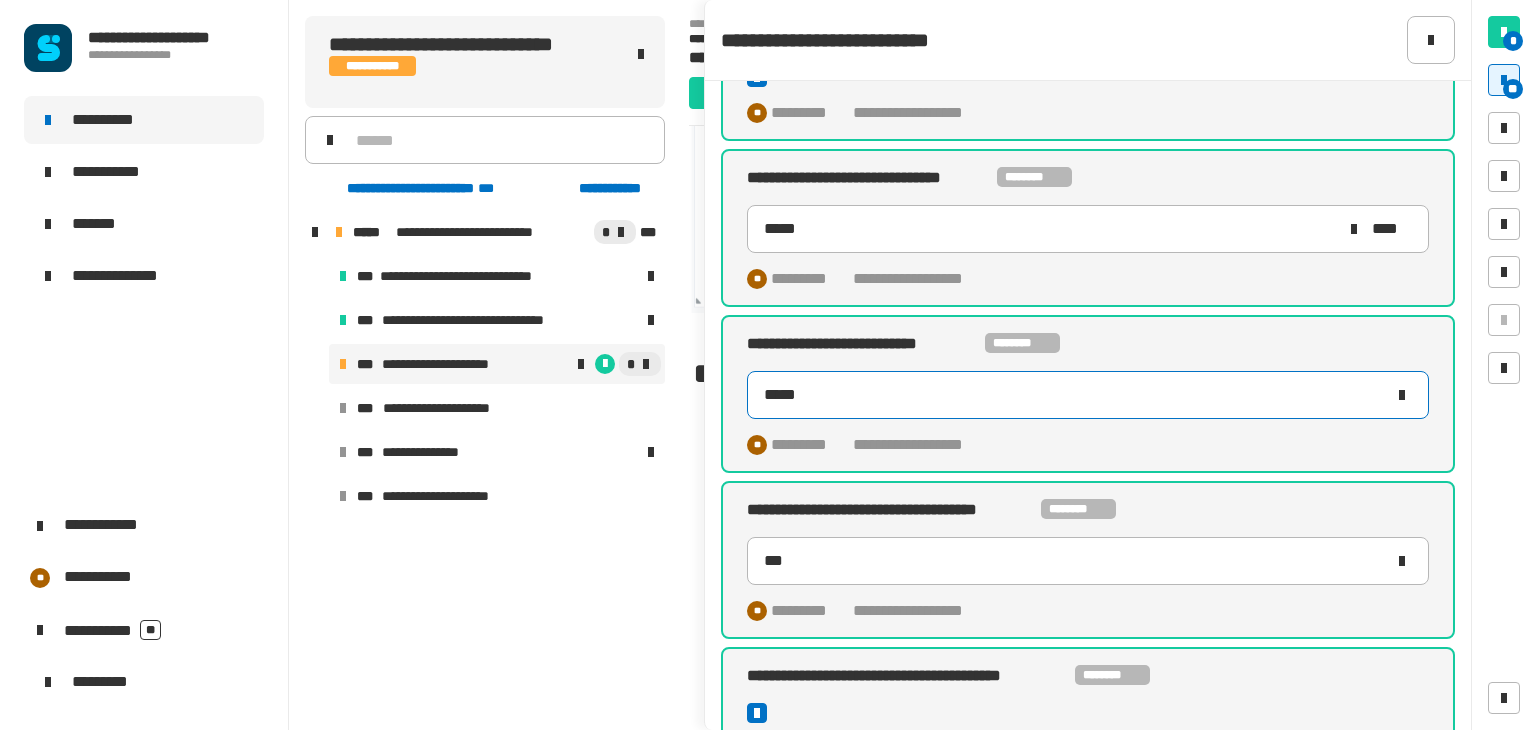 scroll, scrollTop: 1539, scrollLeft: 0, axis: vertical 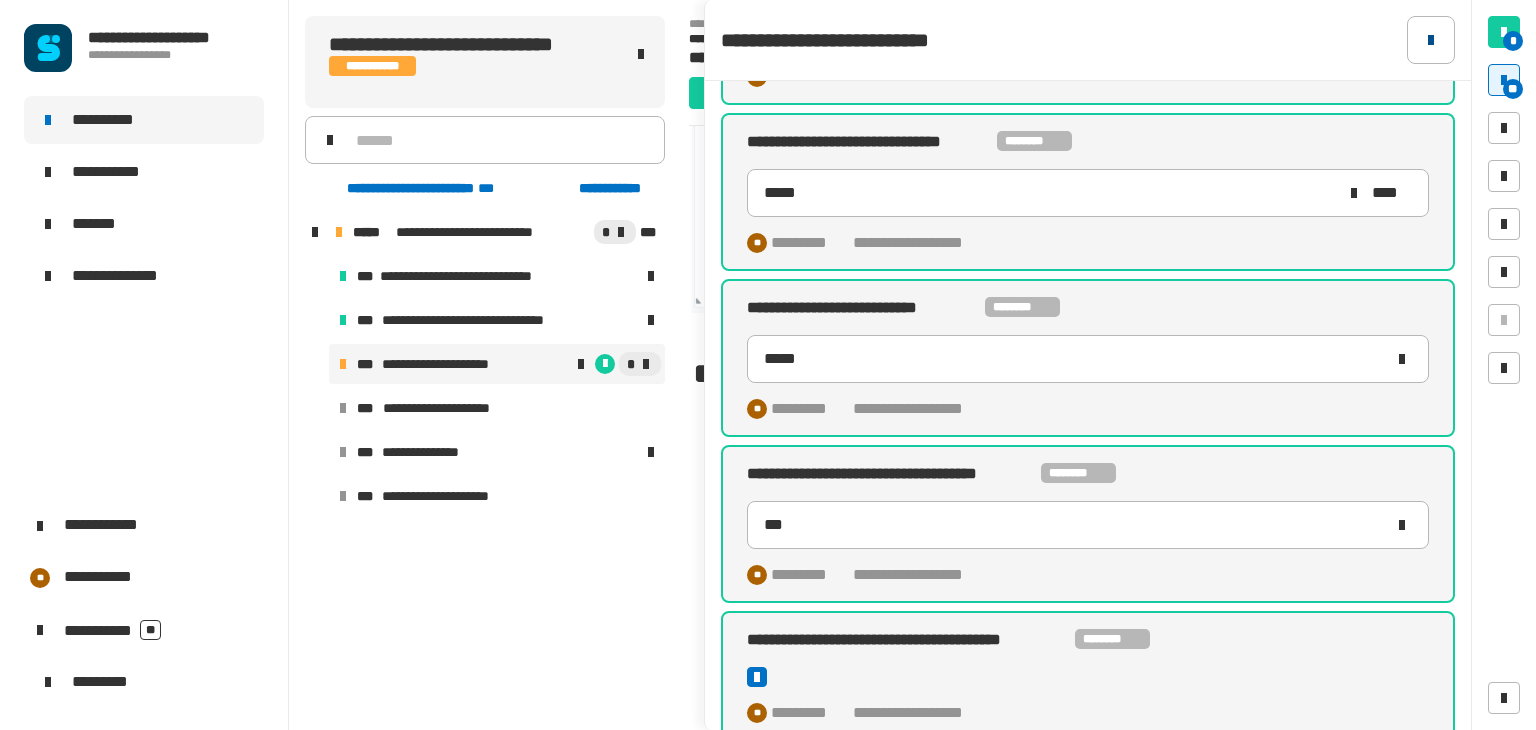 click 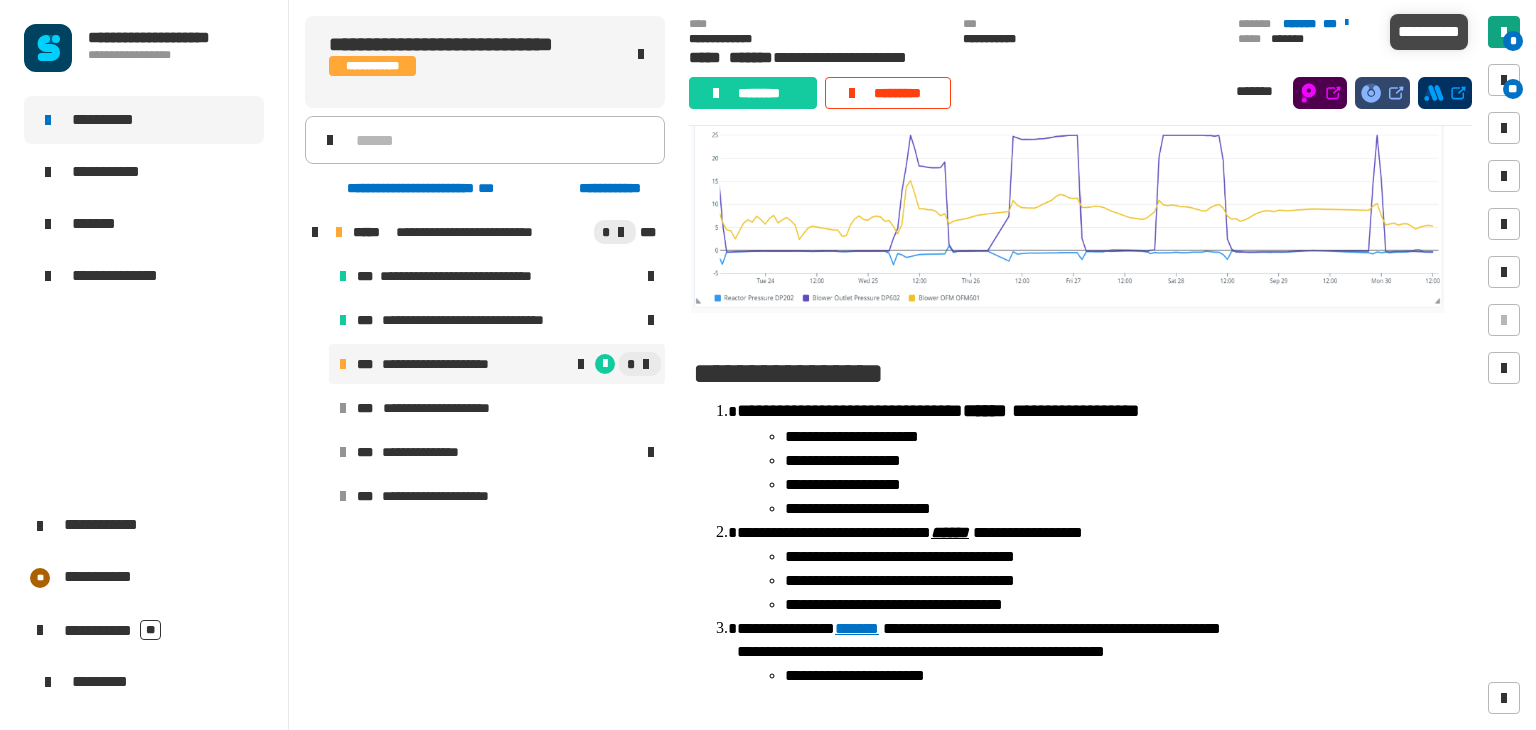 click at bounding box center [1504, 32] 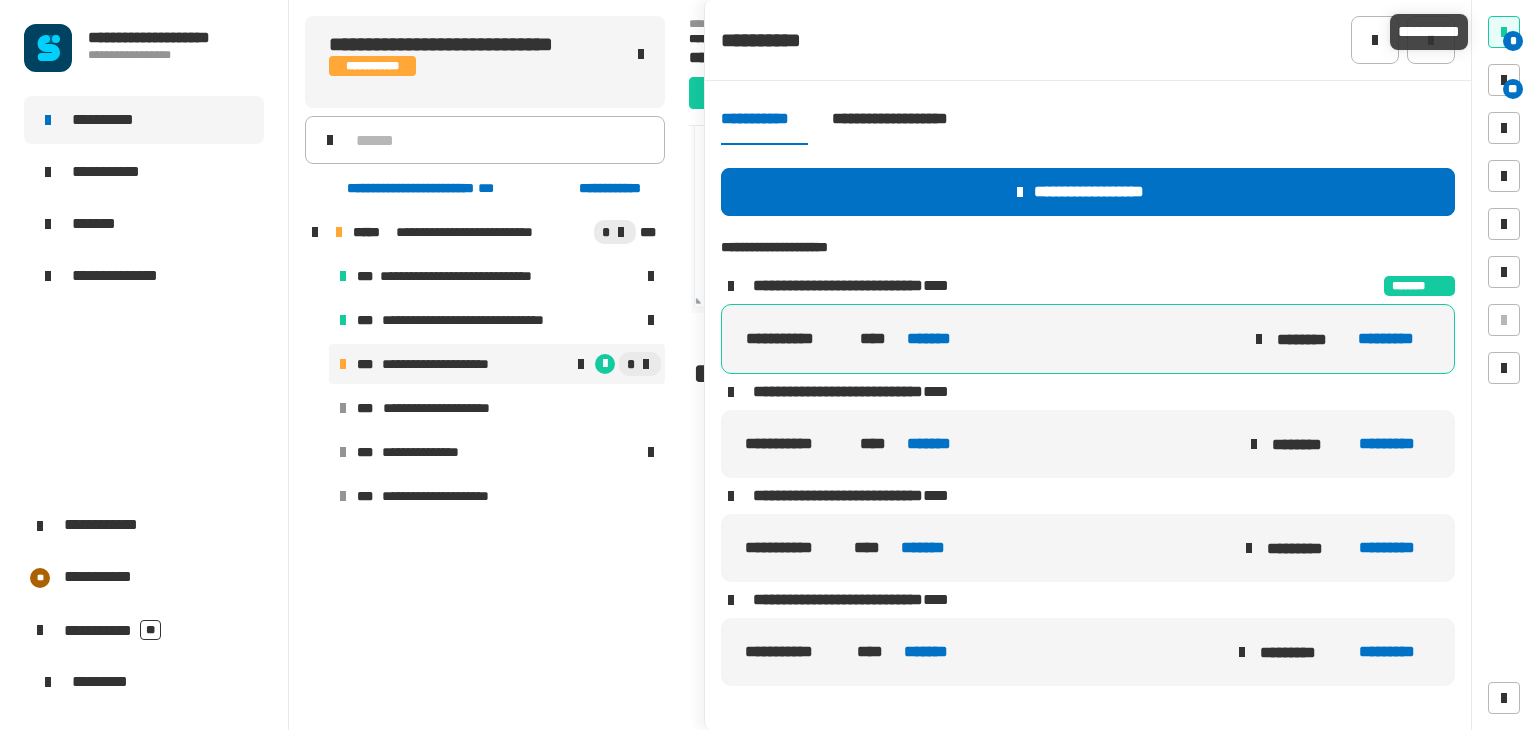 click at bounding box center [1504, 32] 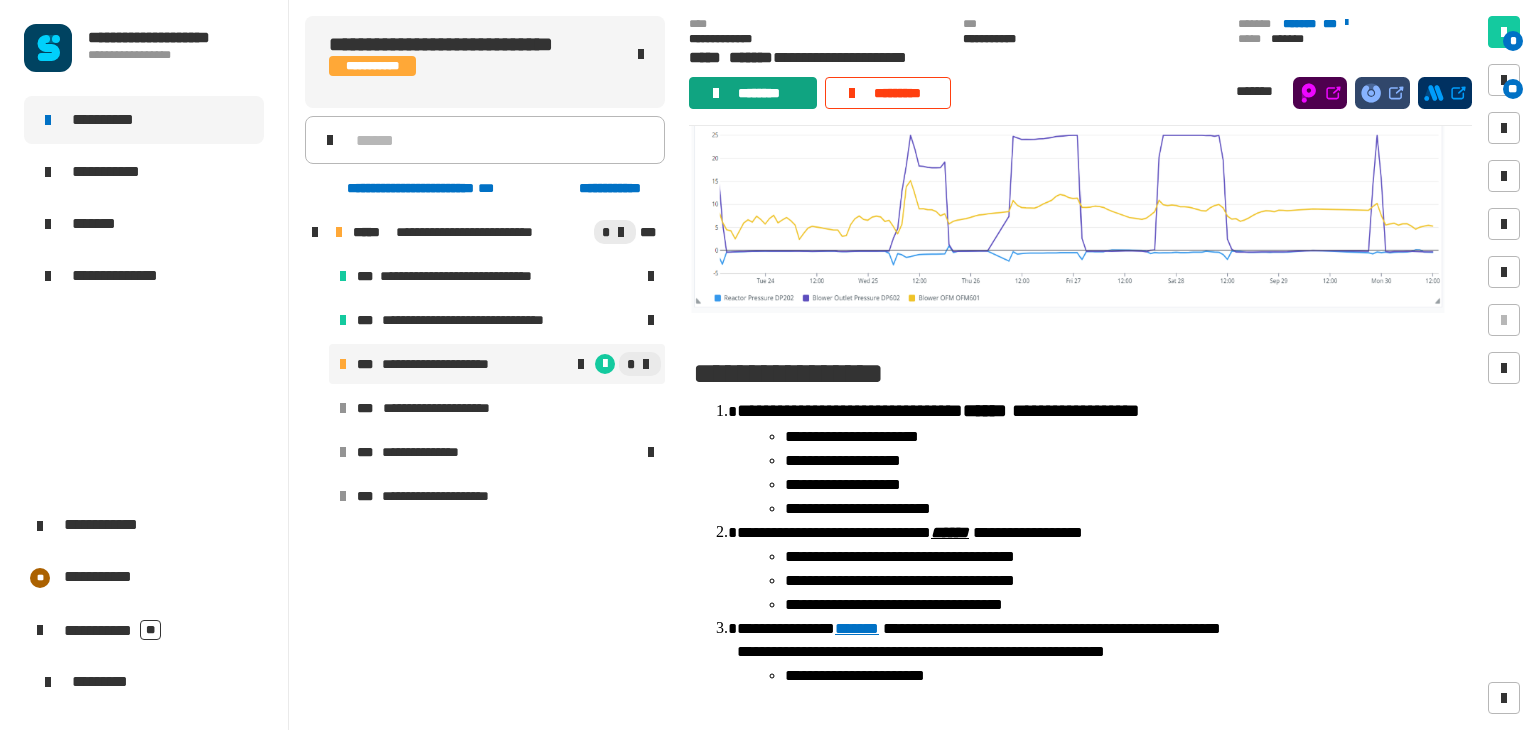 click on "********" 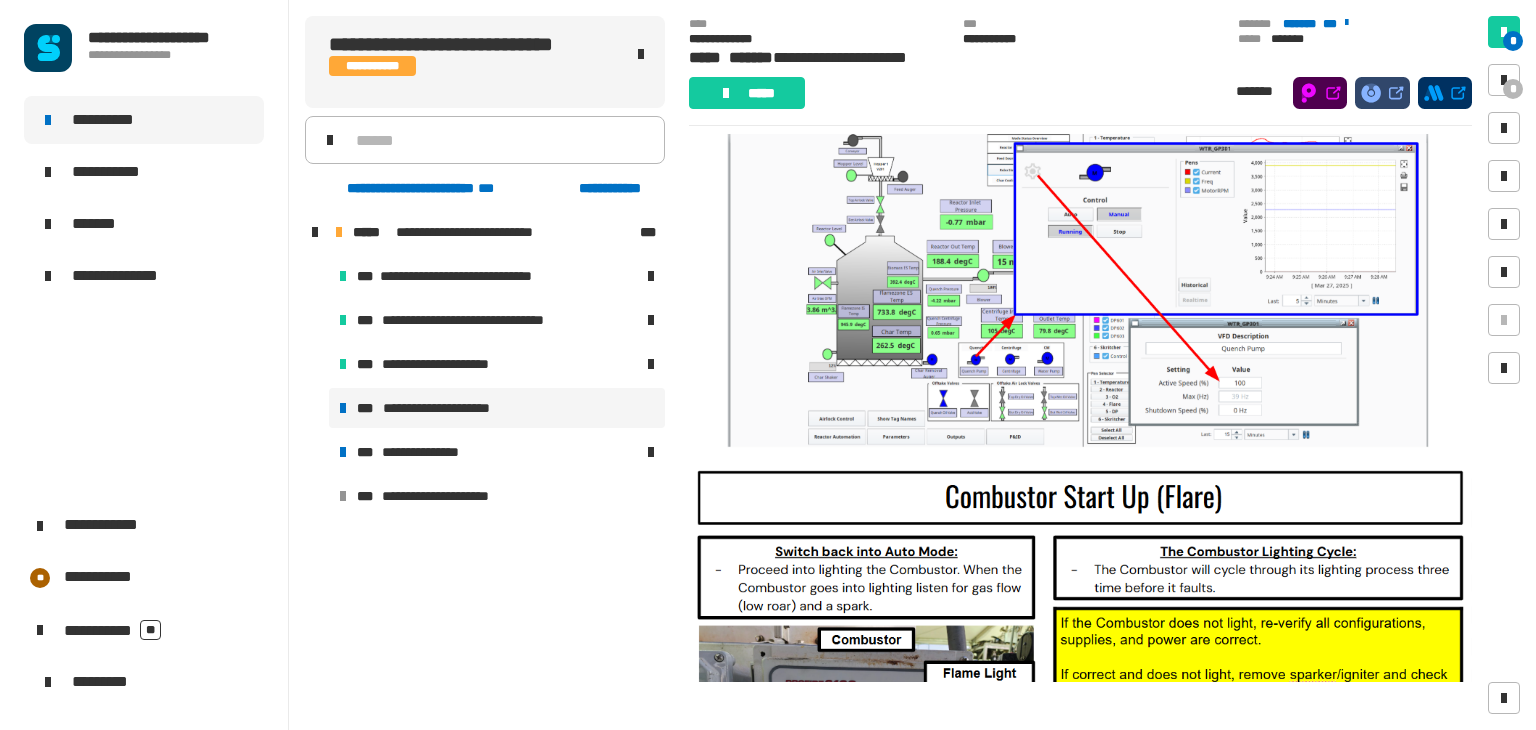 scroll, scrollTop: 0, scrollLeft: 0, axis: both 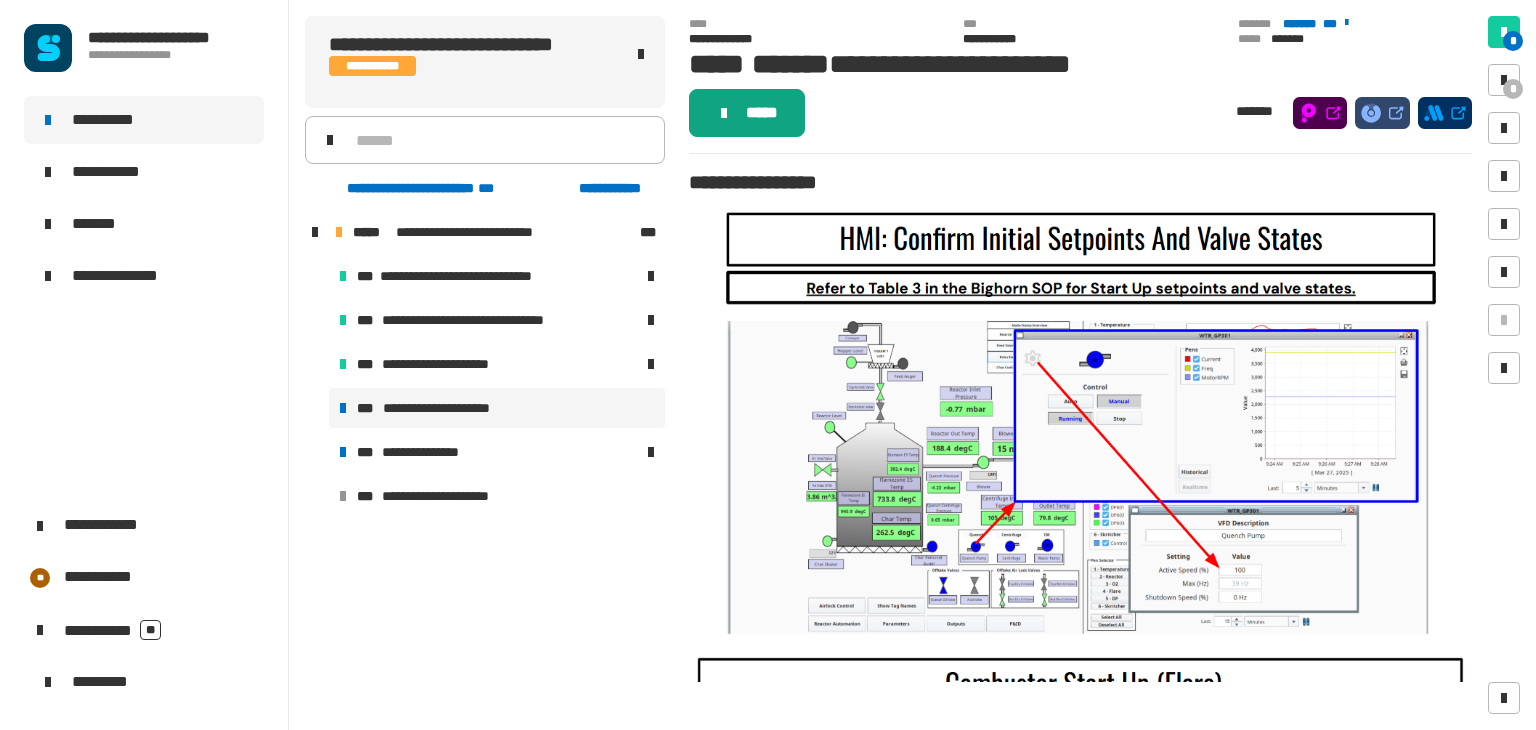 click on "*****" 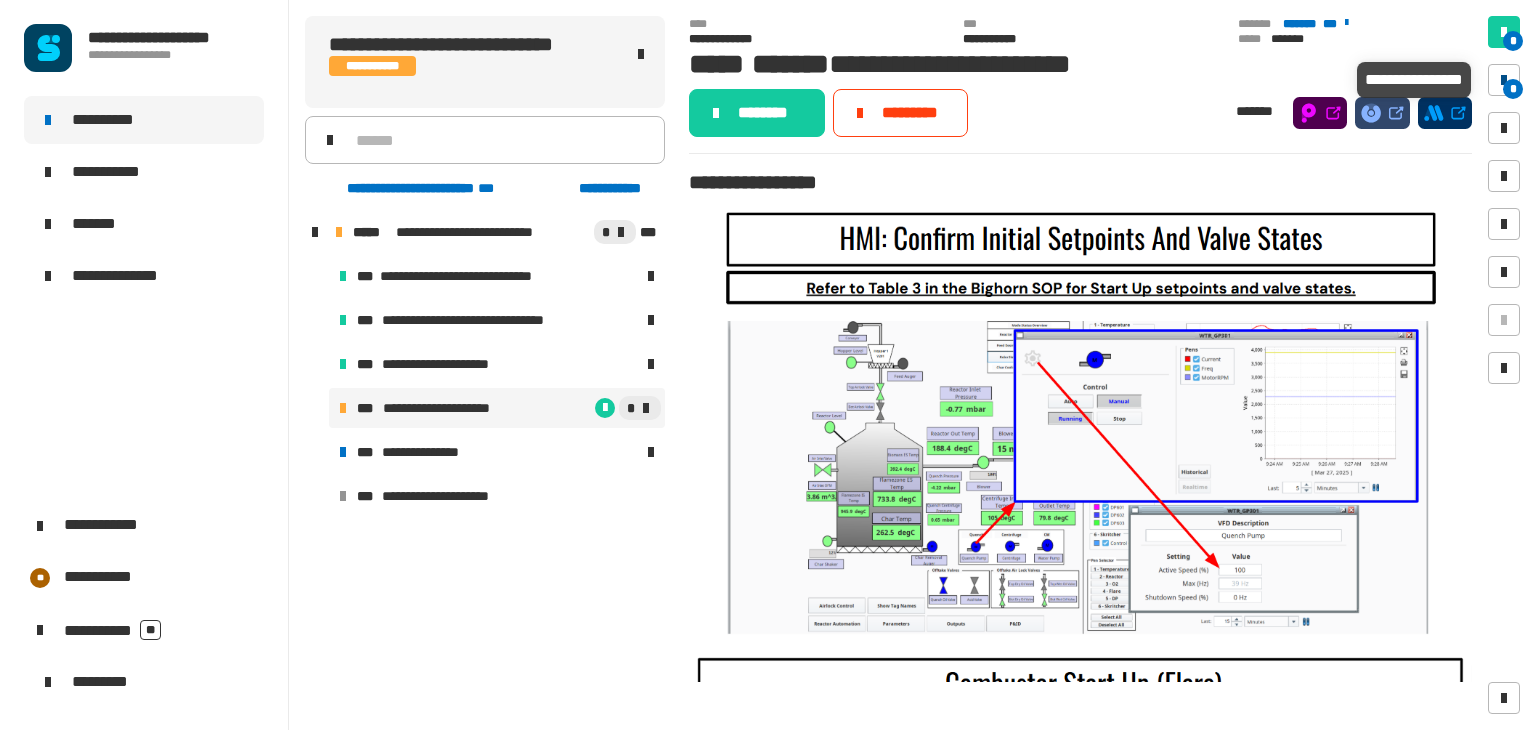 click on "*" at bounding box center [1513, 89] 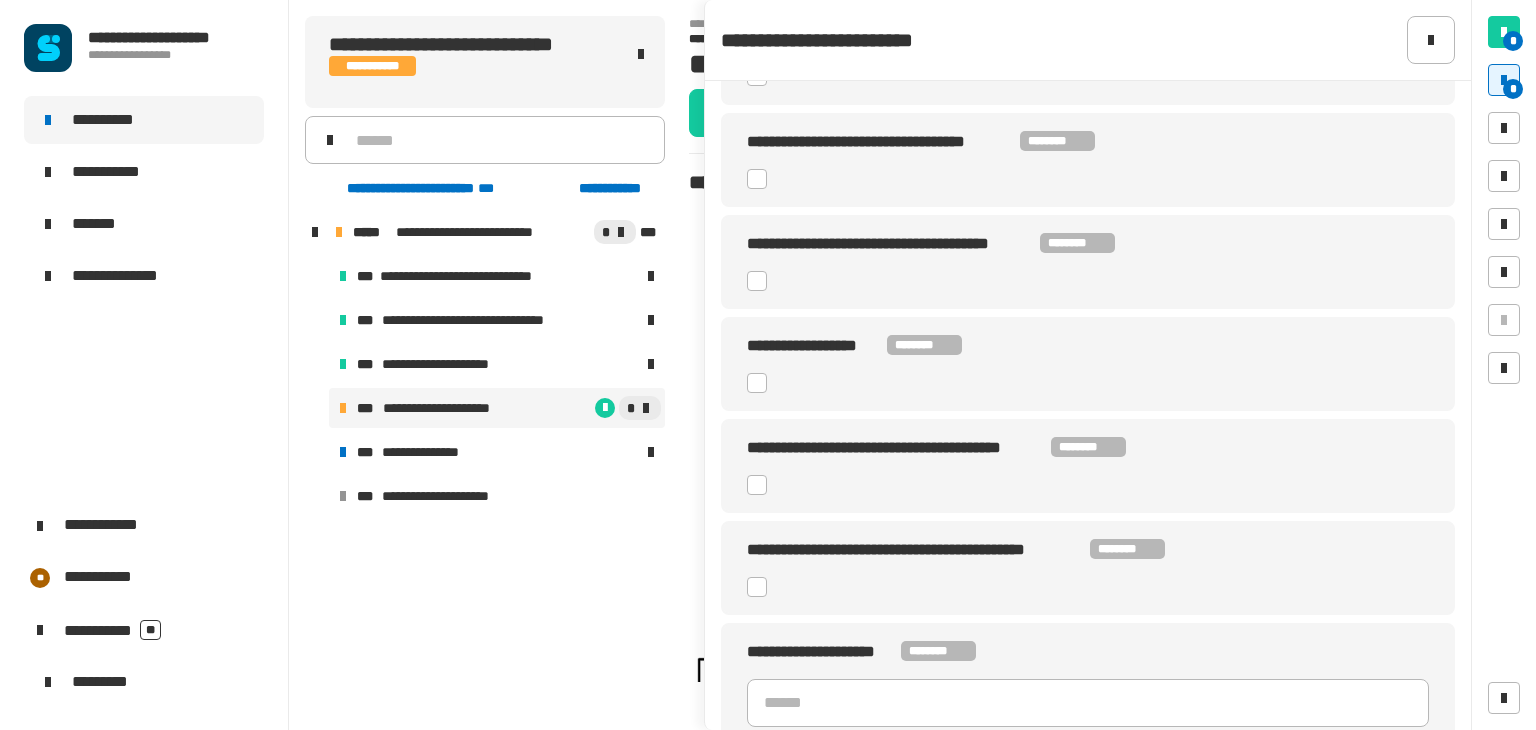 scroll, scrollTop: 848, scrollLeft: 0, axis: vertical 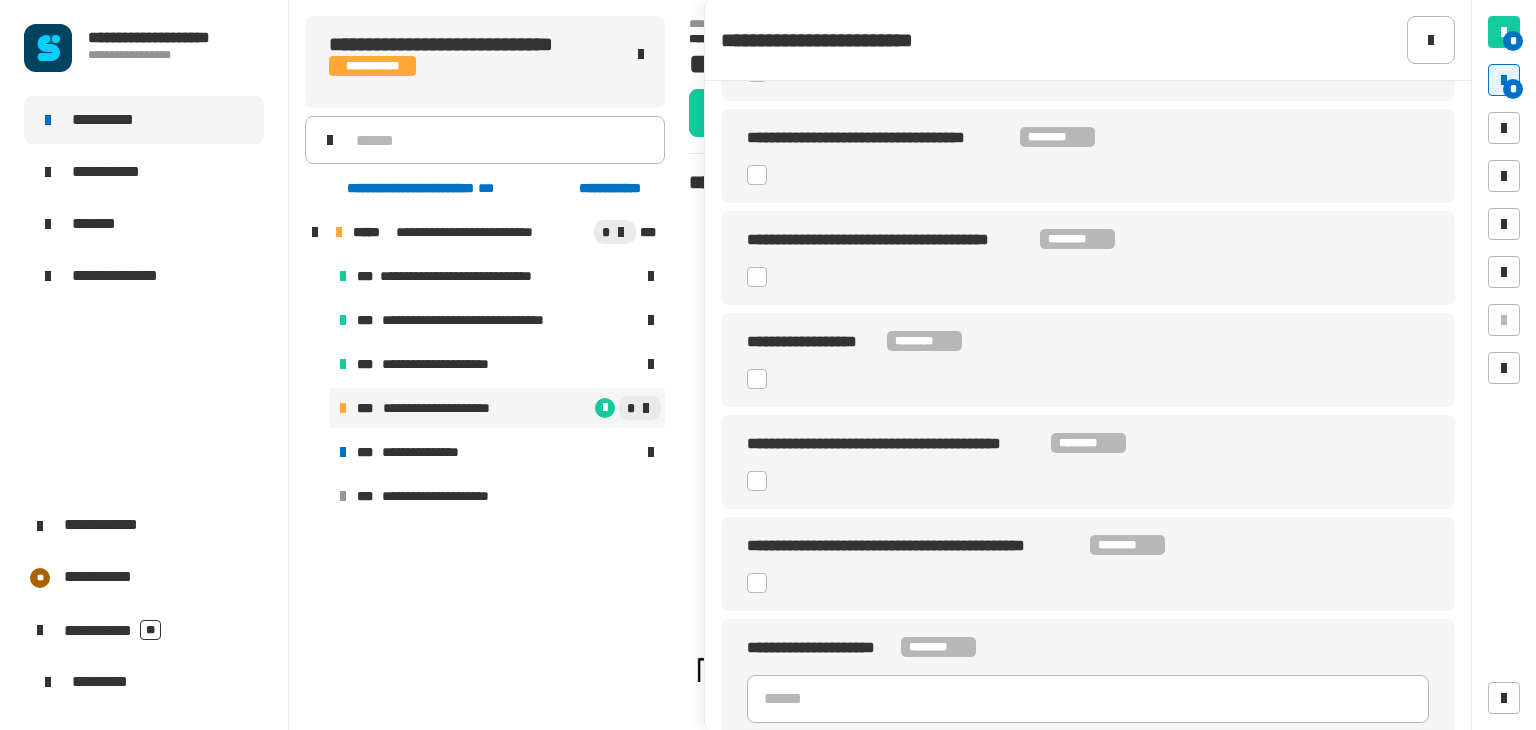 click 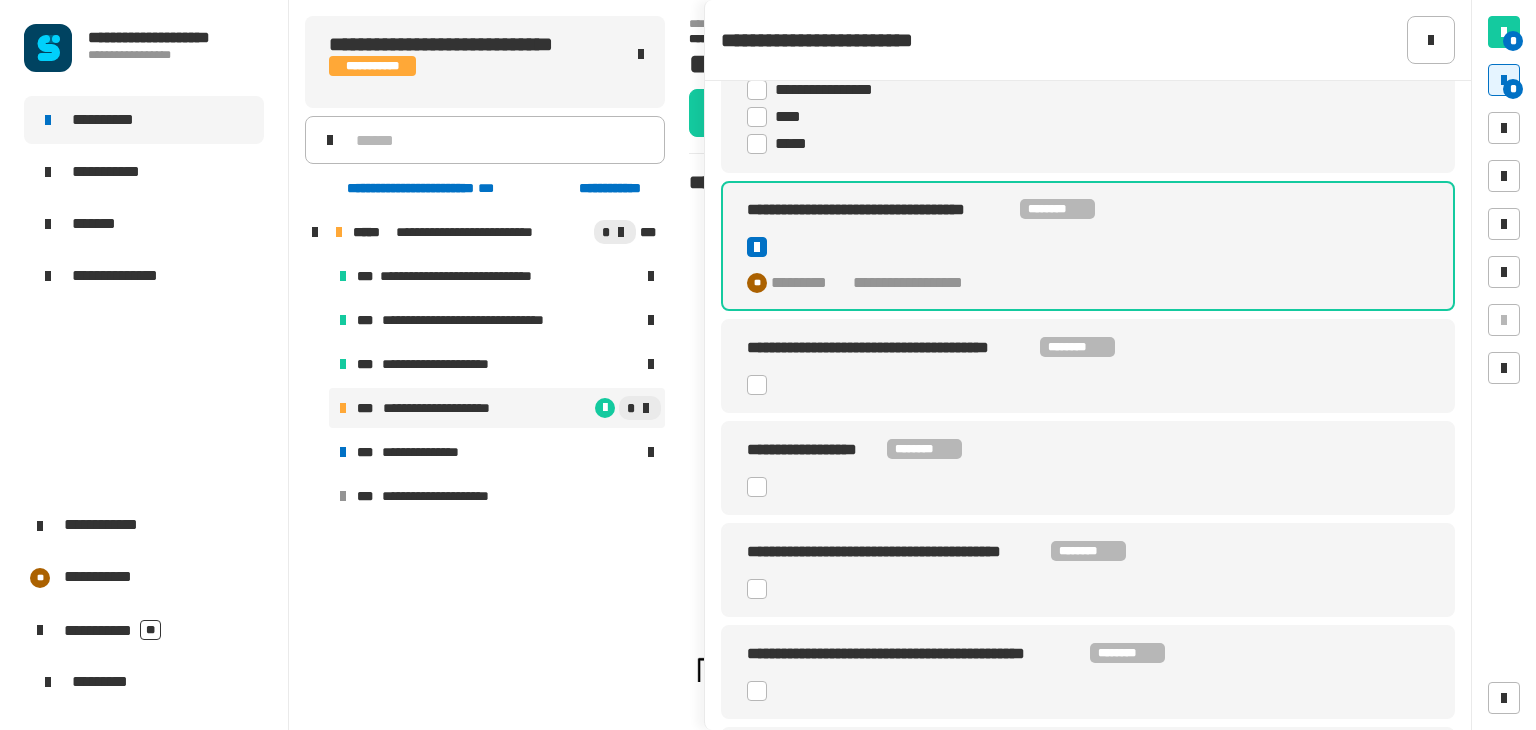 scroll, scrollTop: 842, scrollLeft: 0, axis: vertical 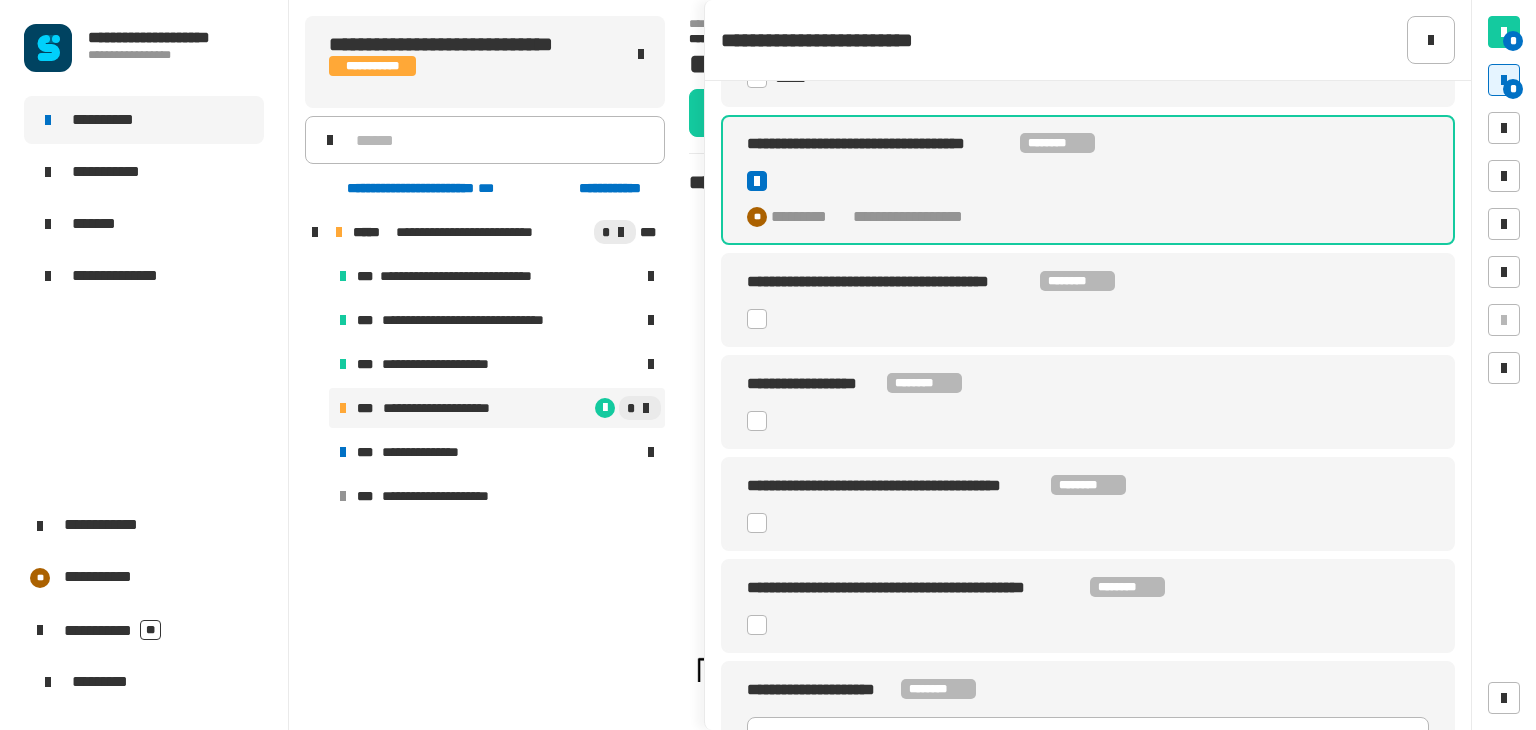 click 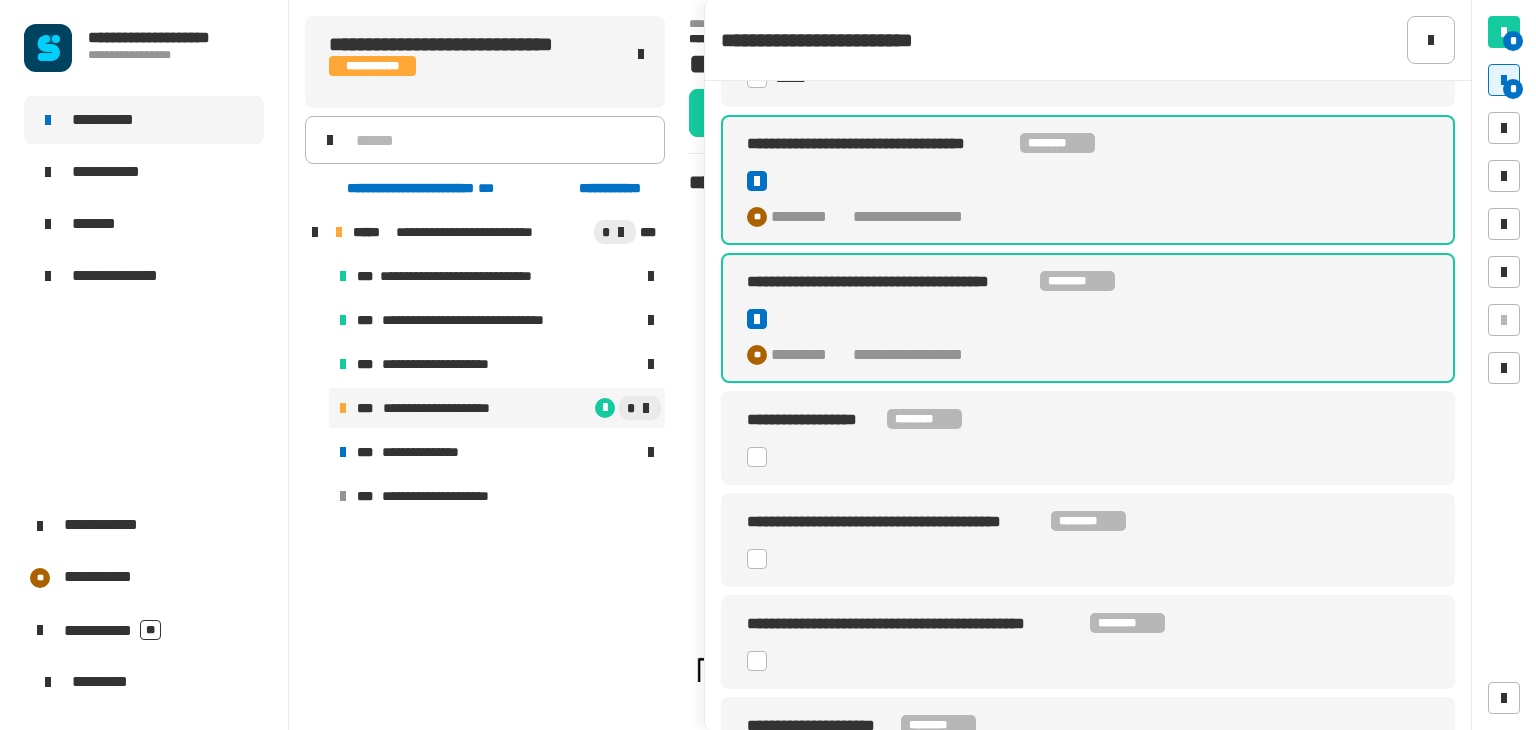 click 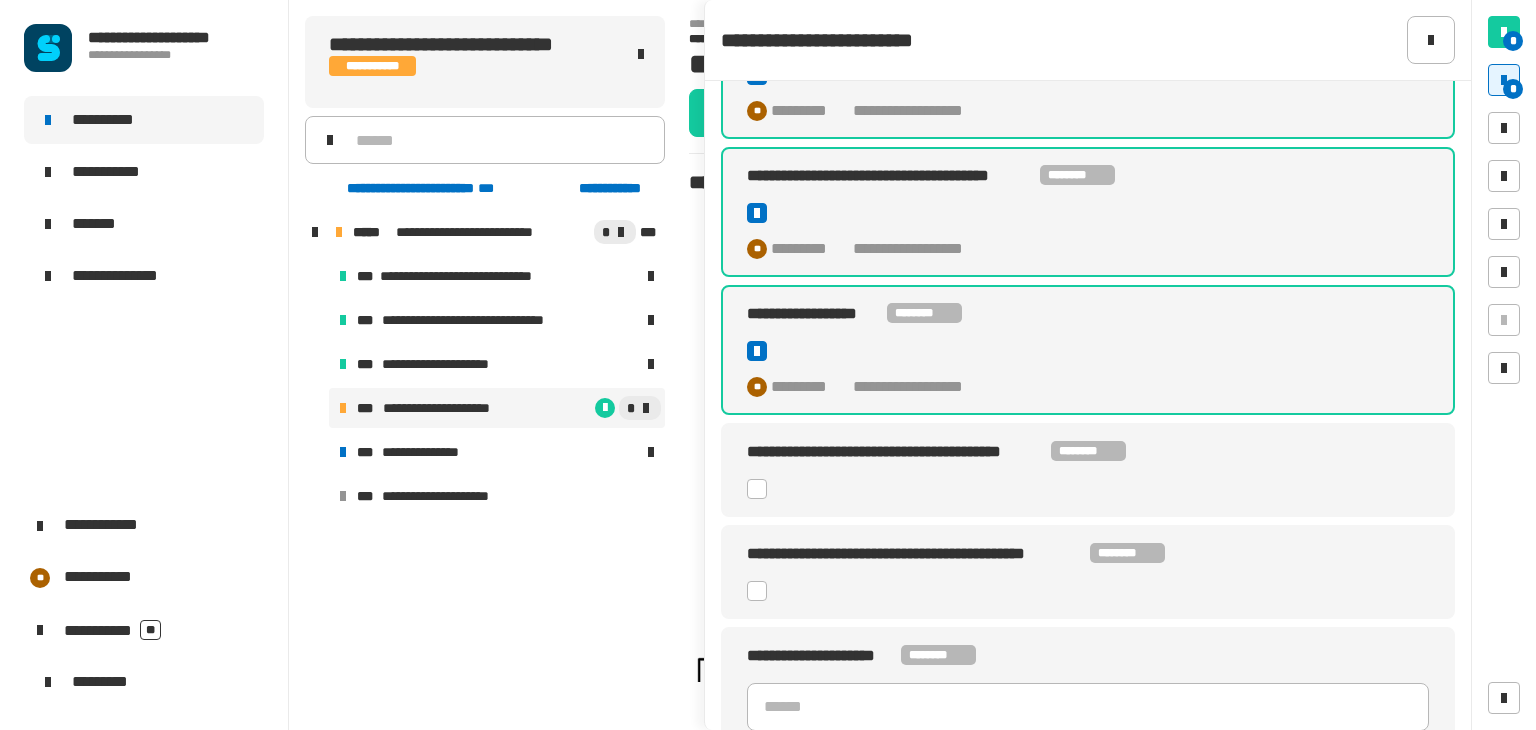 scroll, scrollTop: 961, scrollLeft: 0, axis: vertical 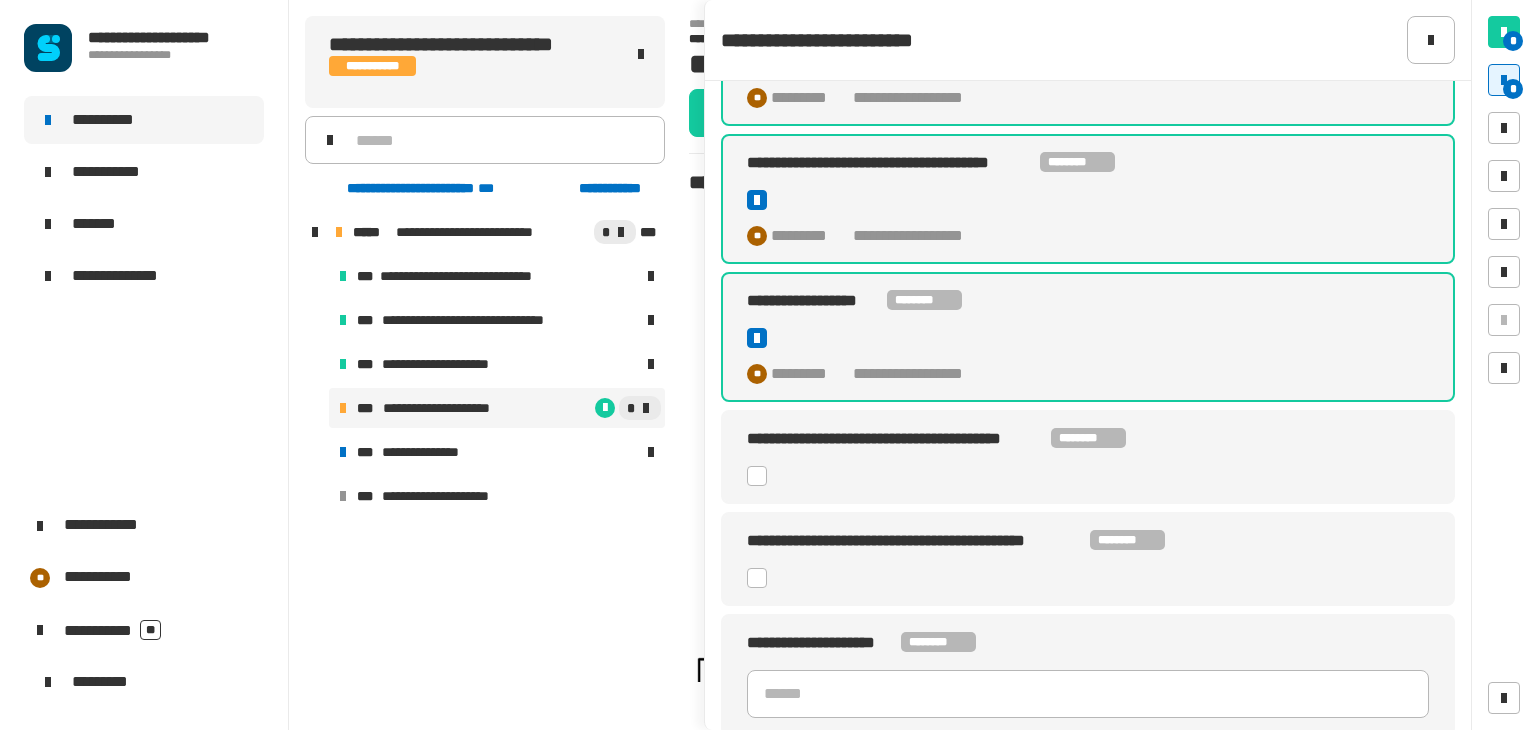 click 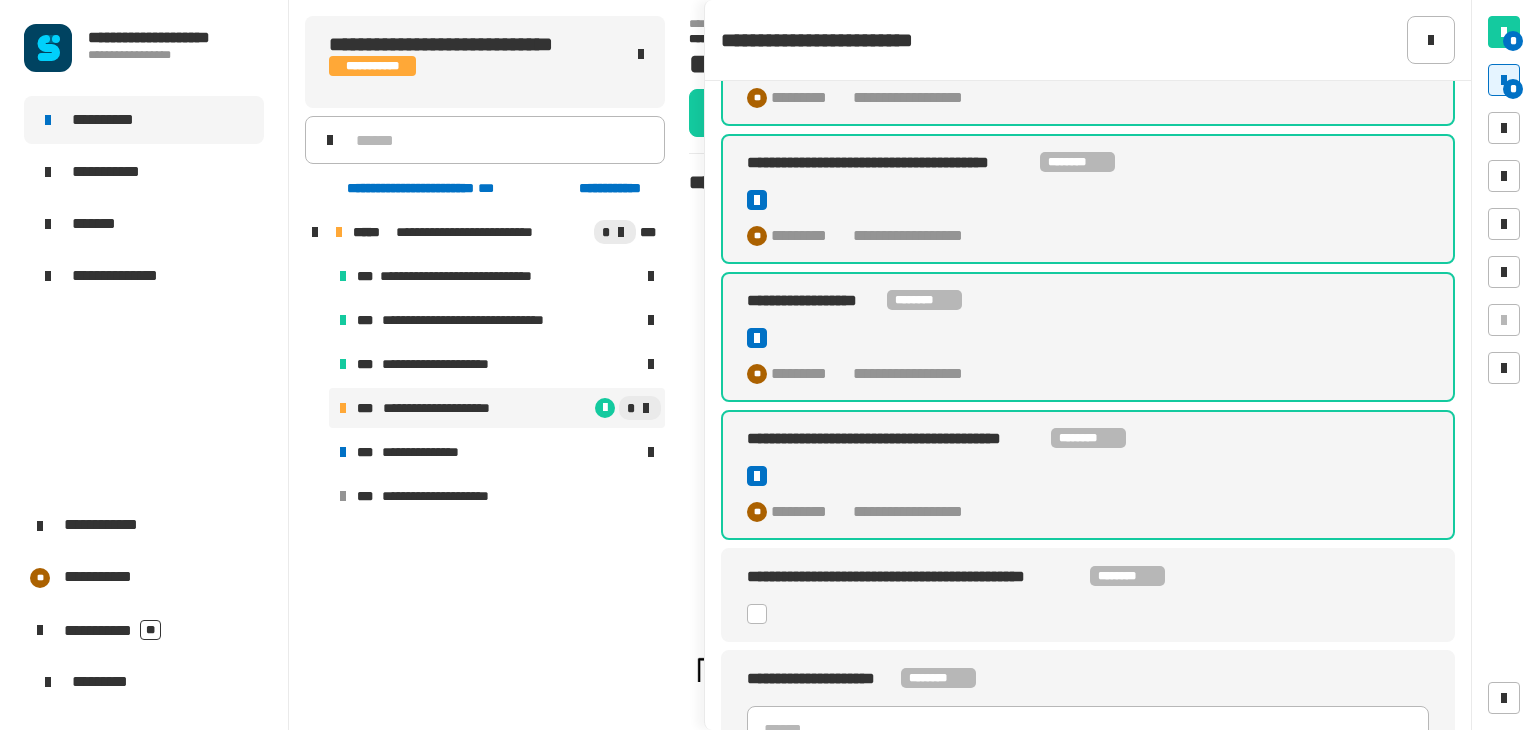 click 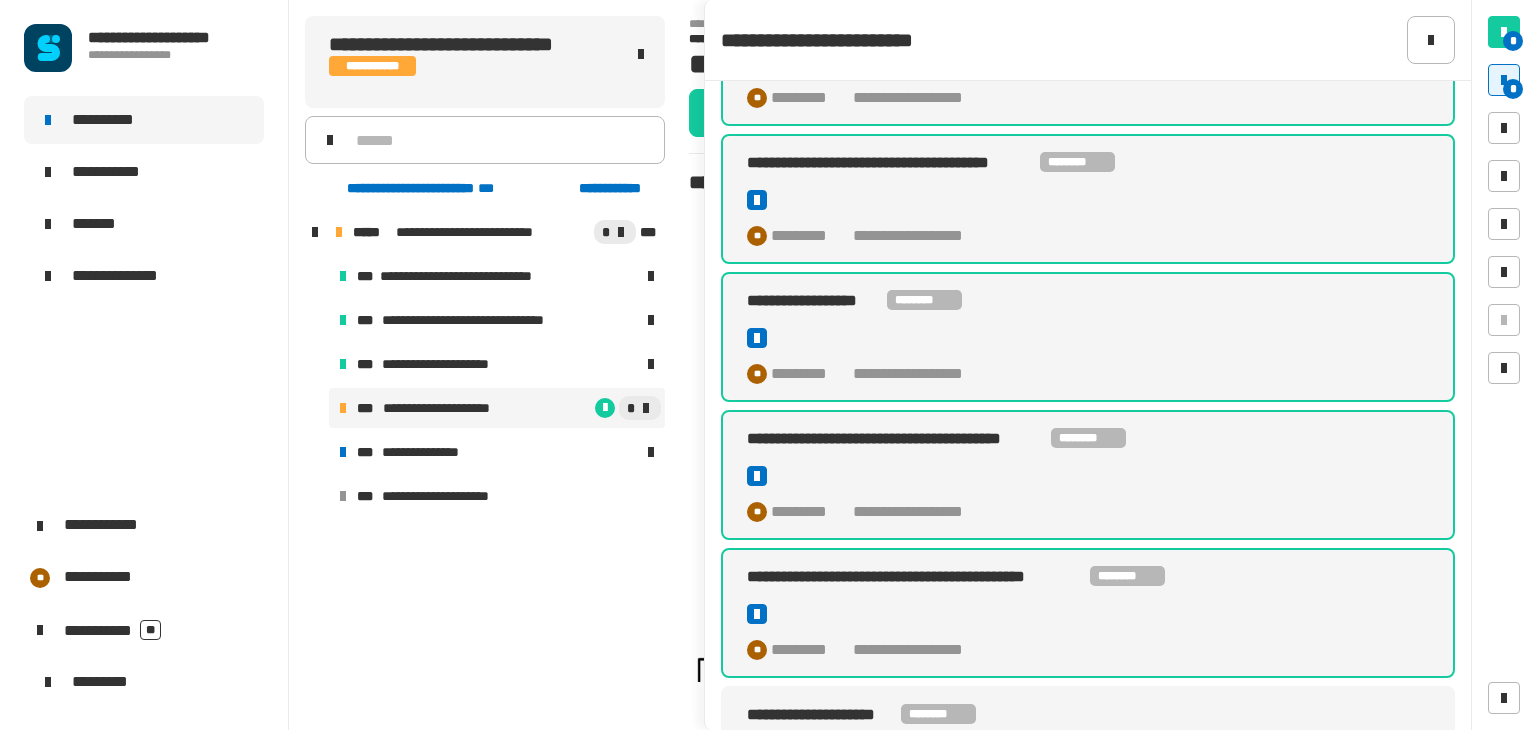 scroll, scrollTop: 1033, scrollLeft: 0, axis: vertical 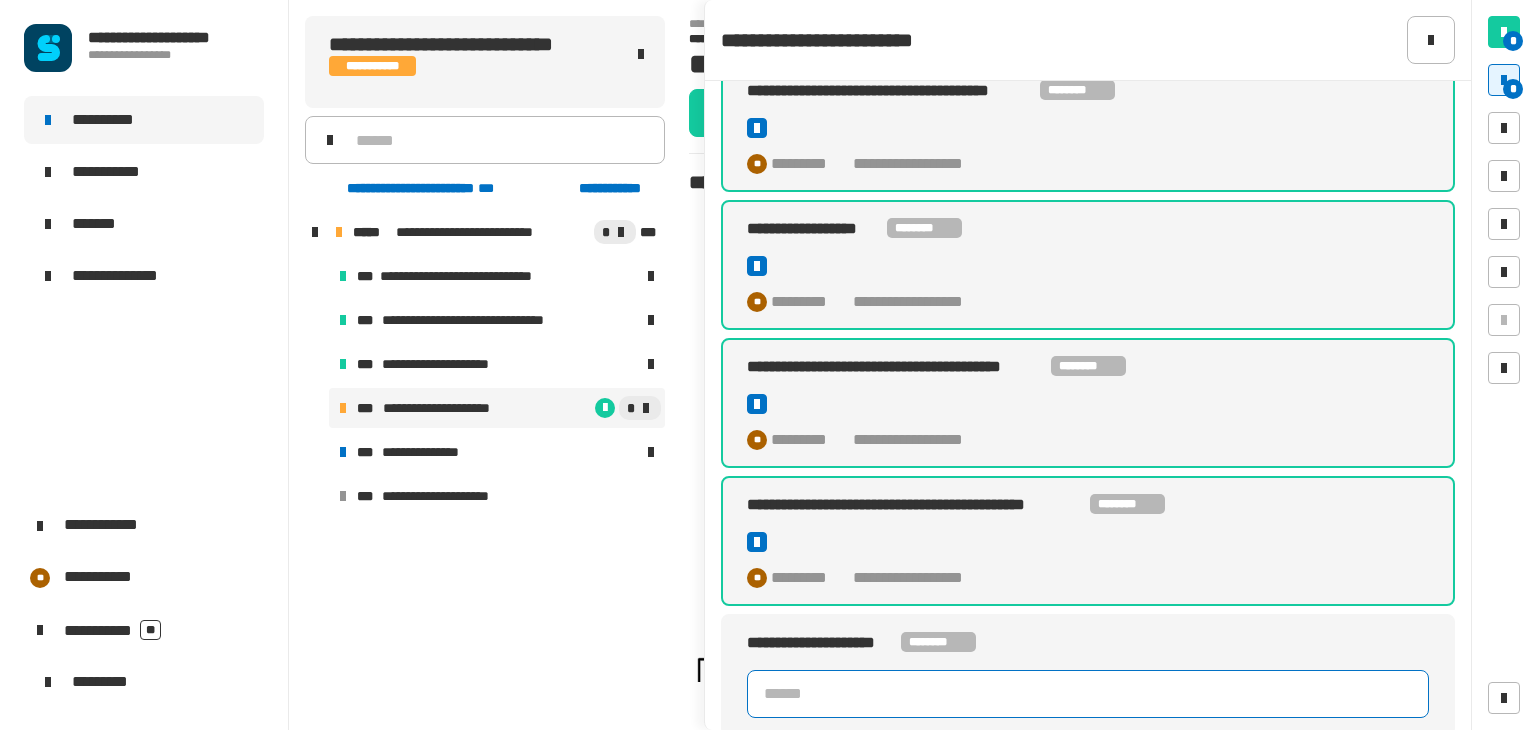 click 